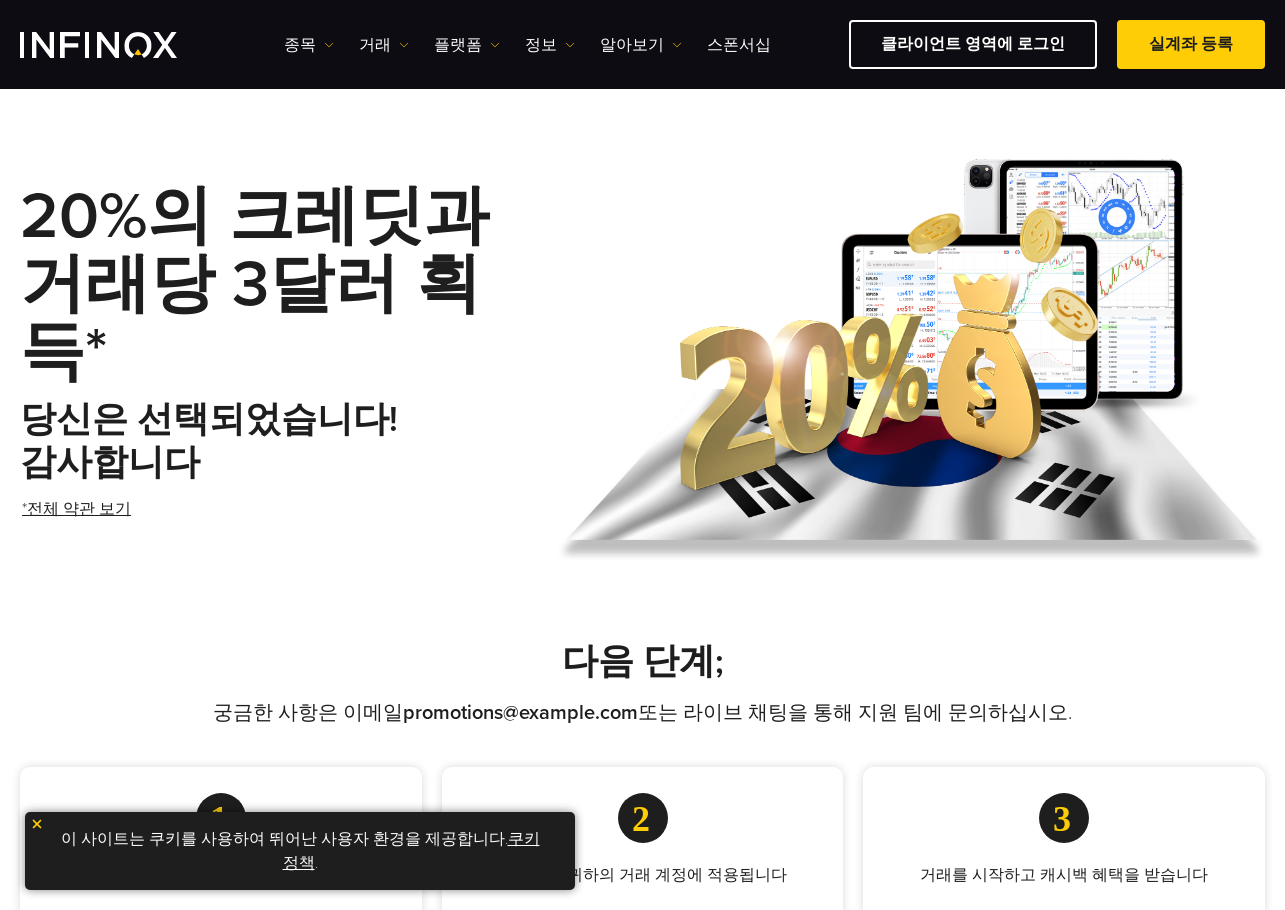 scroll, scrollTop: 285, scrollLeft: 0, axis: vertical 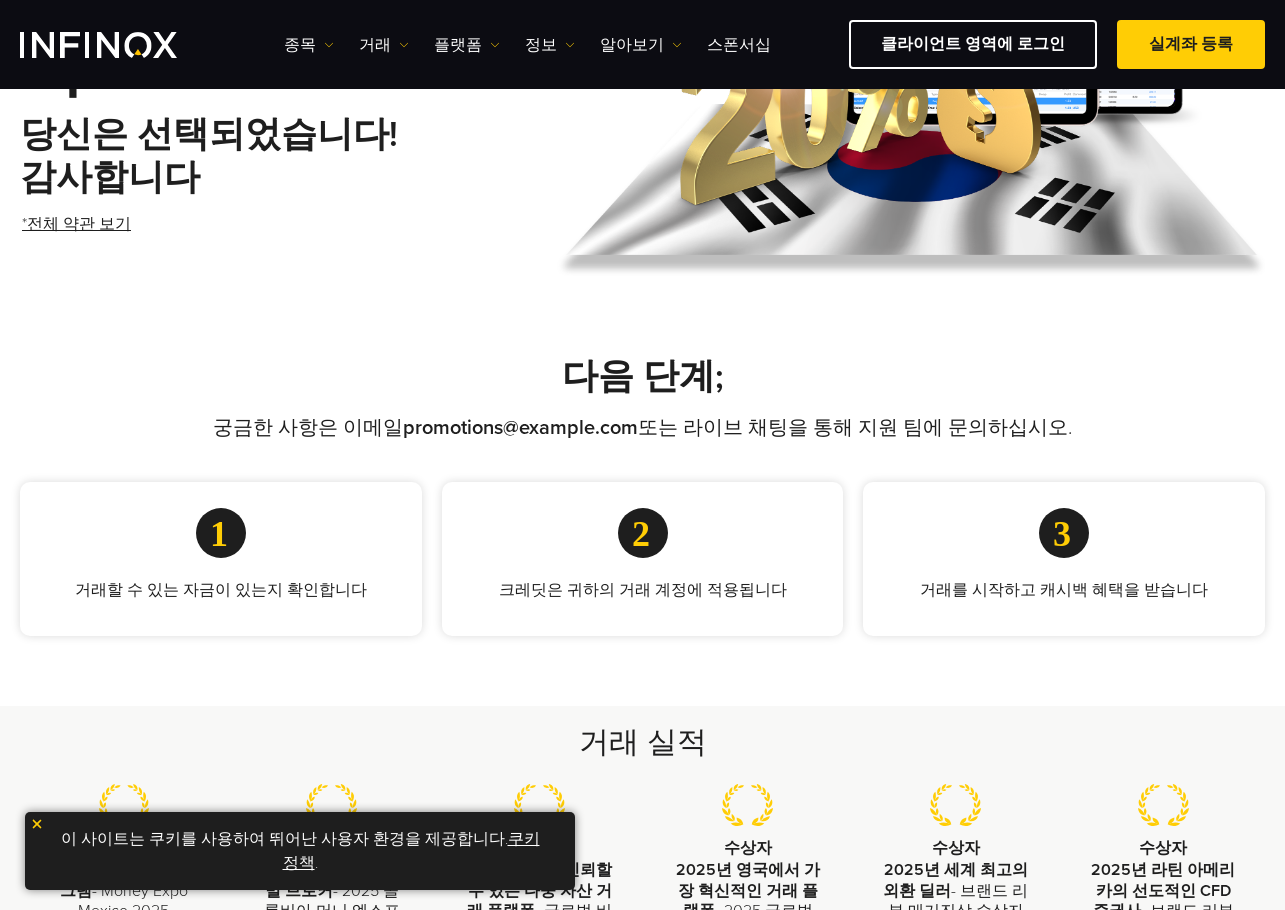 click on "20%의 크레딧과 거래당 3달러 획득*
당신은 선택되었습니다! 감사합니다
*전체 약관 보기" at bounding box center (281, 77) 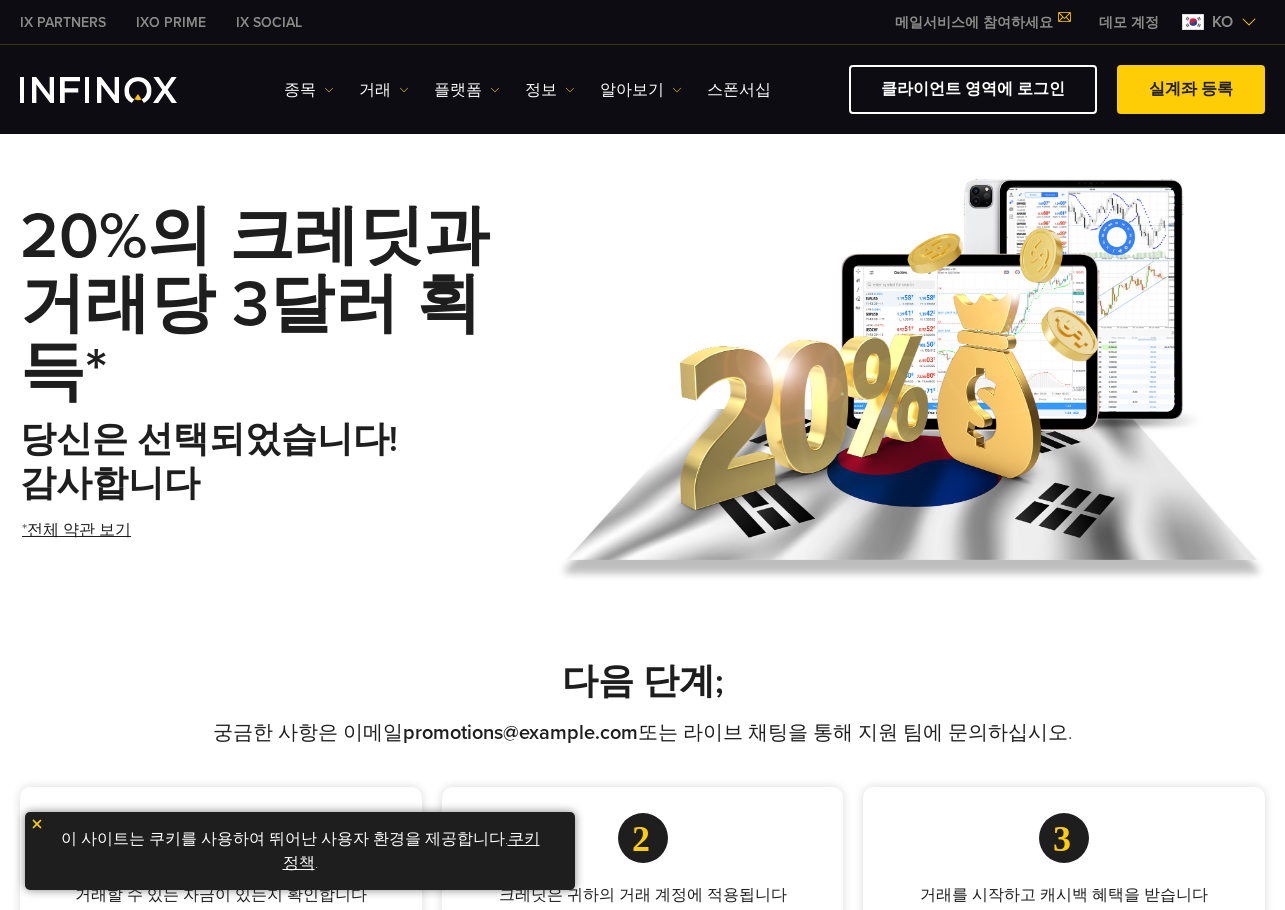 scroll, scrollTop: 0, scrollLeft: 0, axis: both 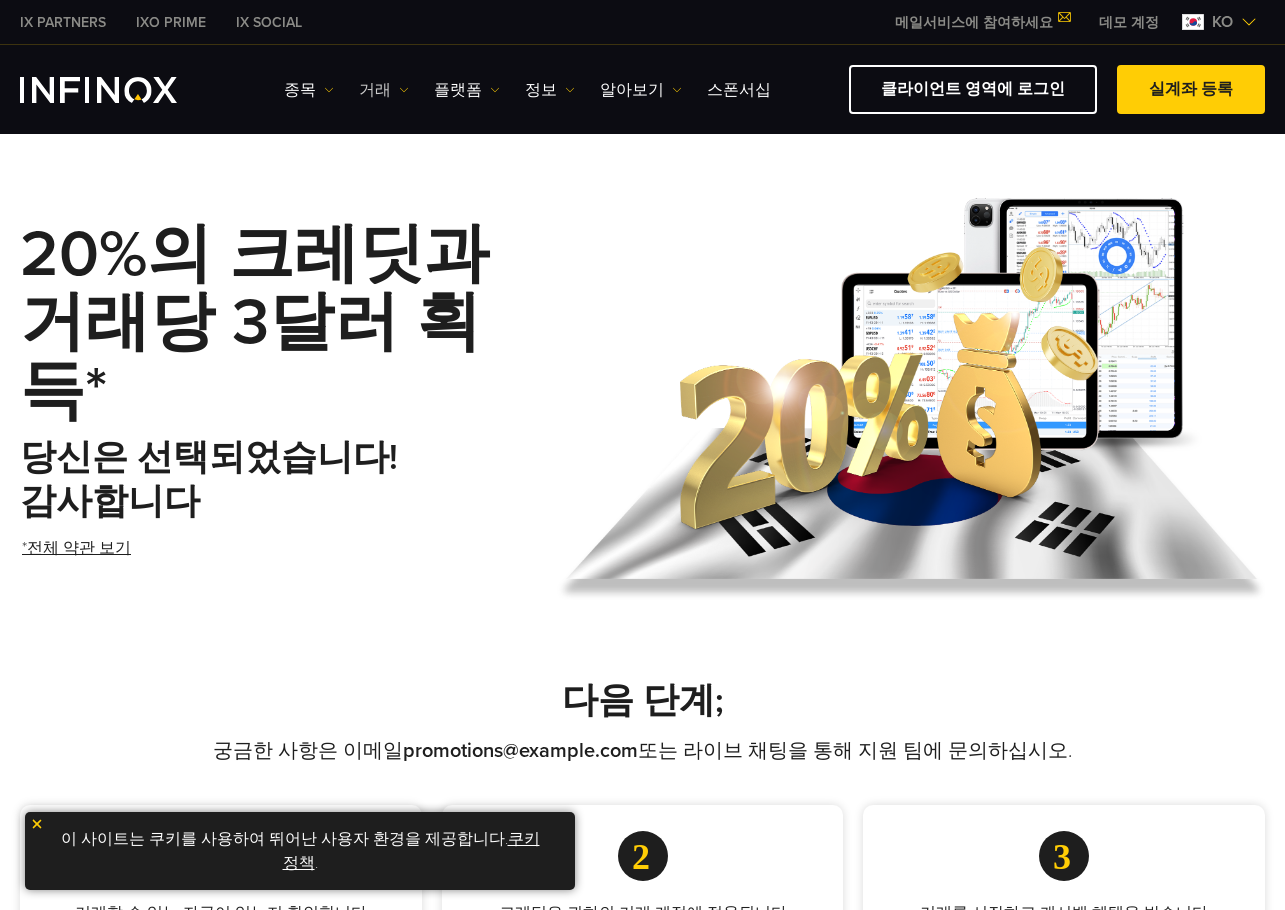 click on "거래" at bounding box center [384, 90] 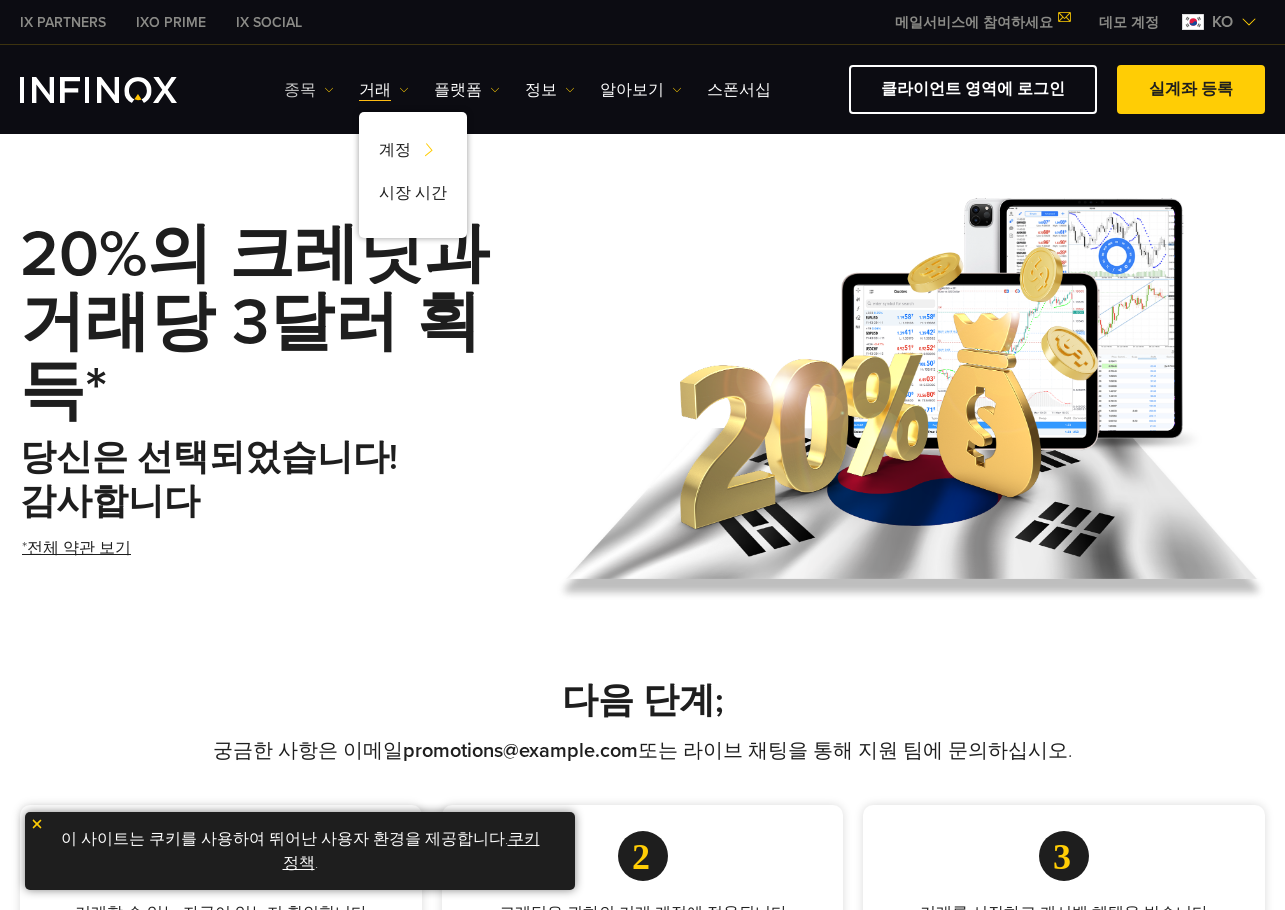 click on "종목" at bounding box center (309, 90) 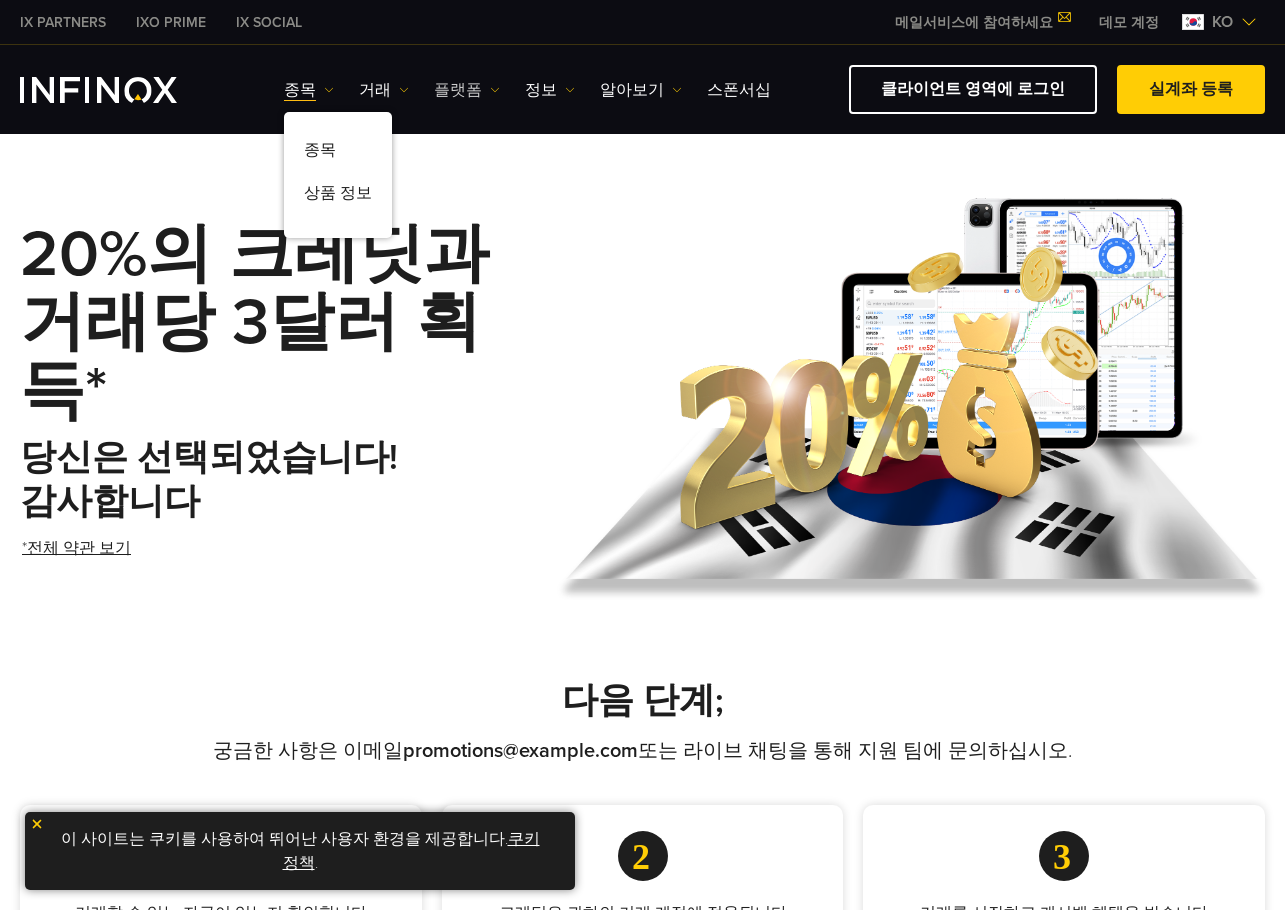 click on "플랫폼" at bounding box center [467, 90] 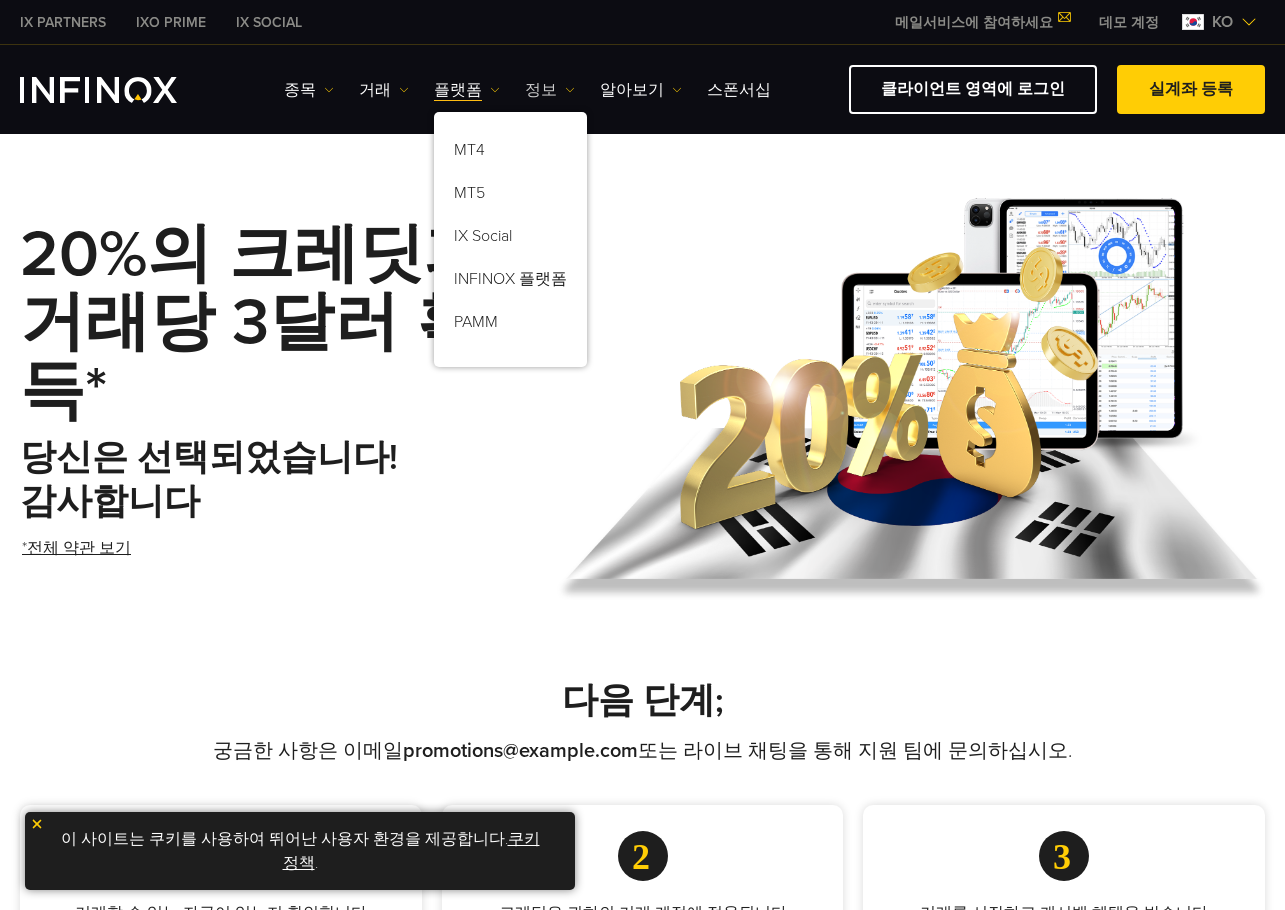 click on "정보" at bounding box center [550, 90] 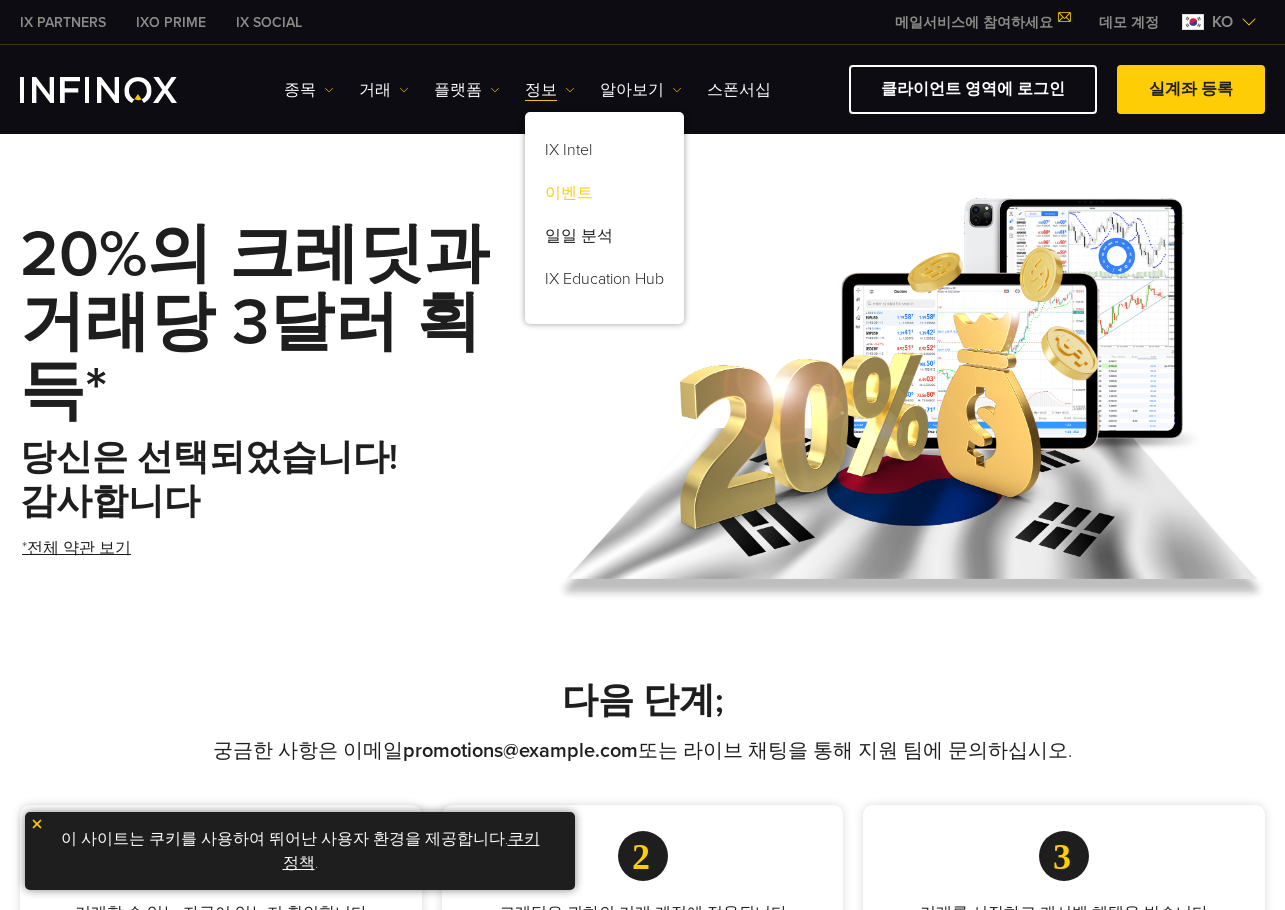 click on "이벤트" at bounding box center [604, 196] 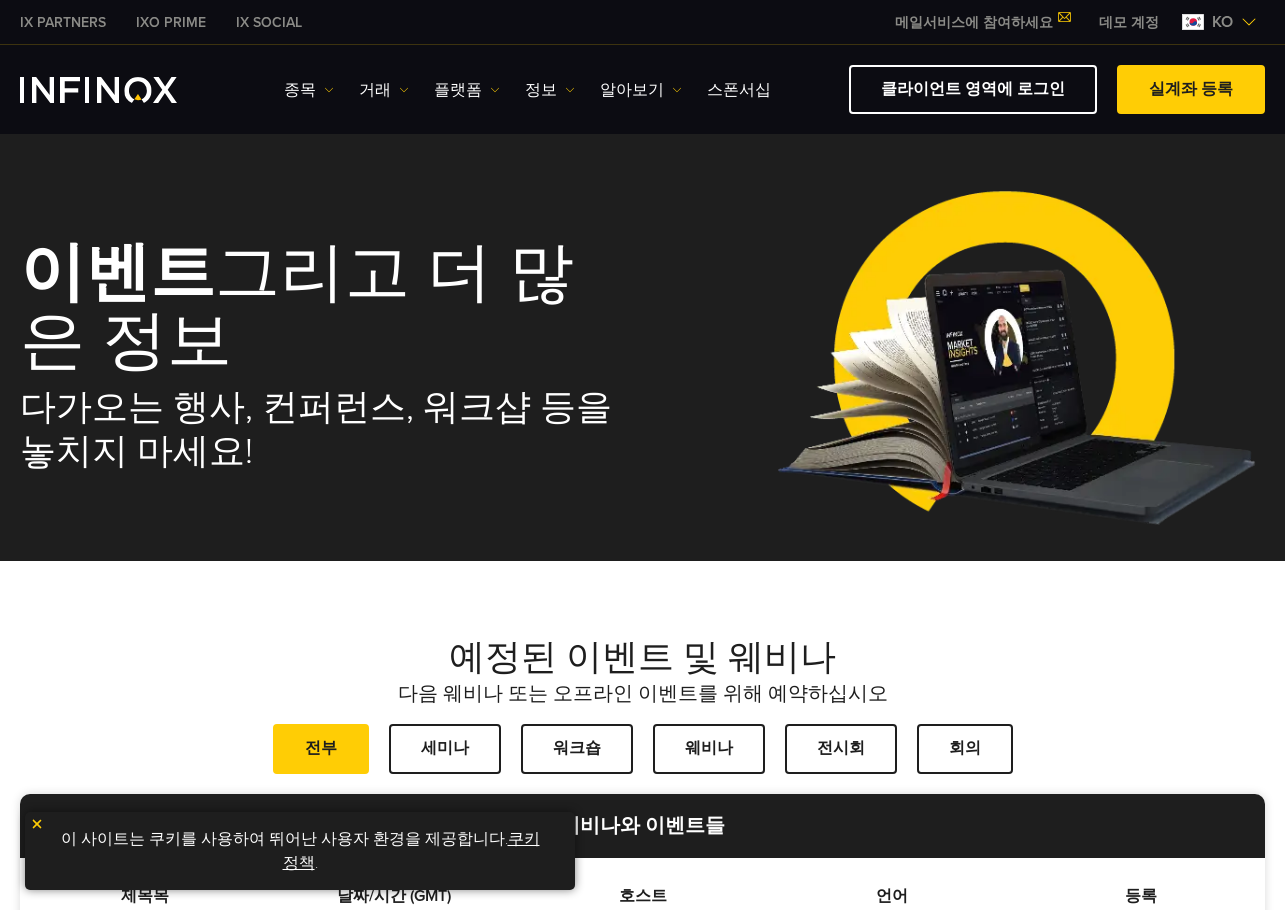scroll, scrollTop: 0, scrollLeft: 0, axis: both 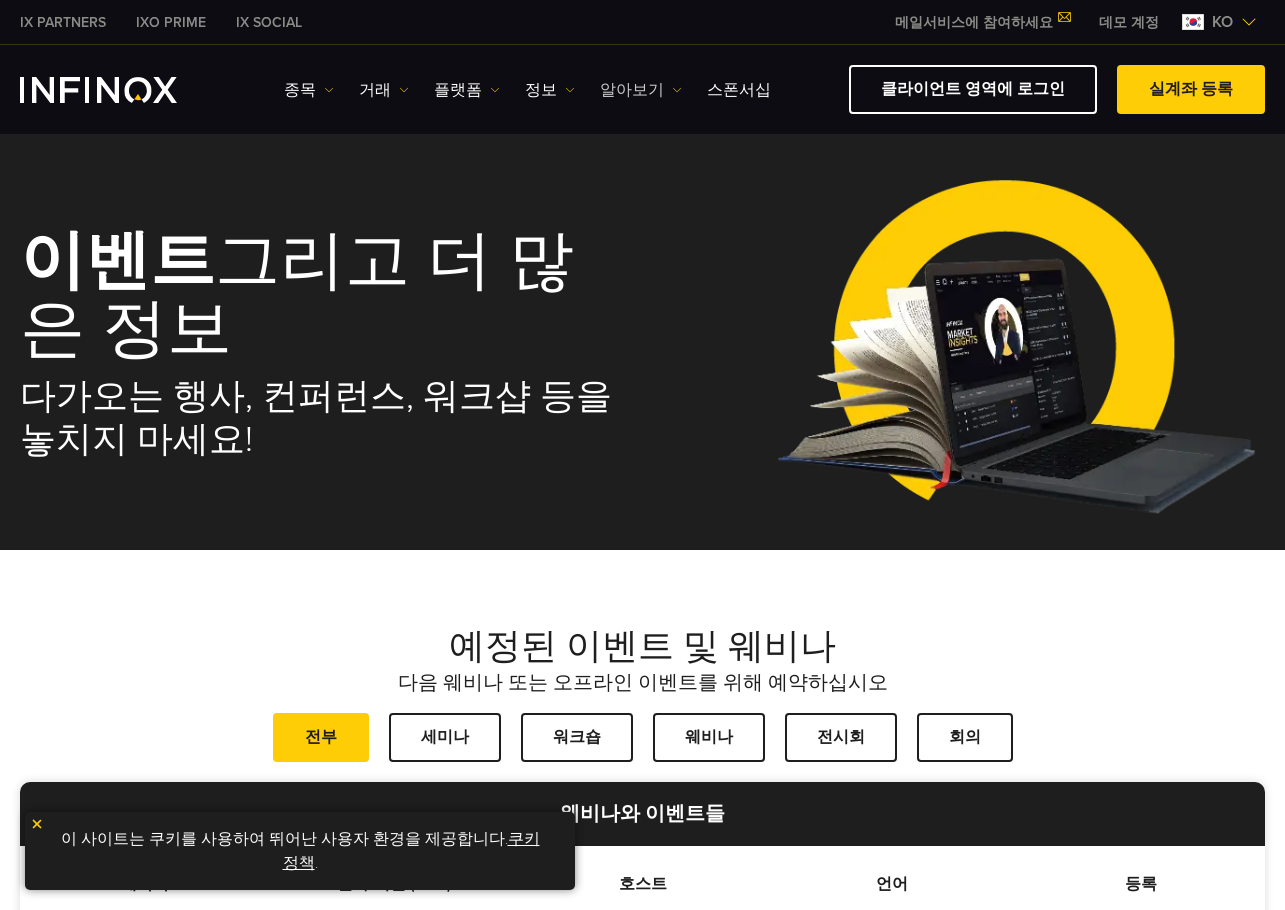 click on "알아보기" at bounding box center [641, 90] 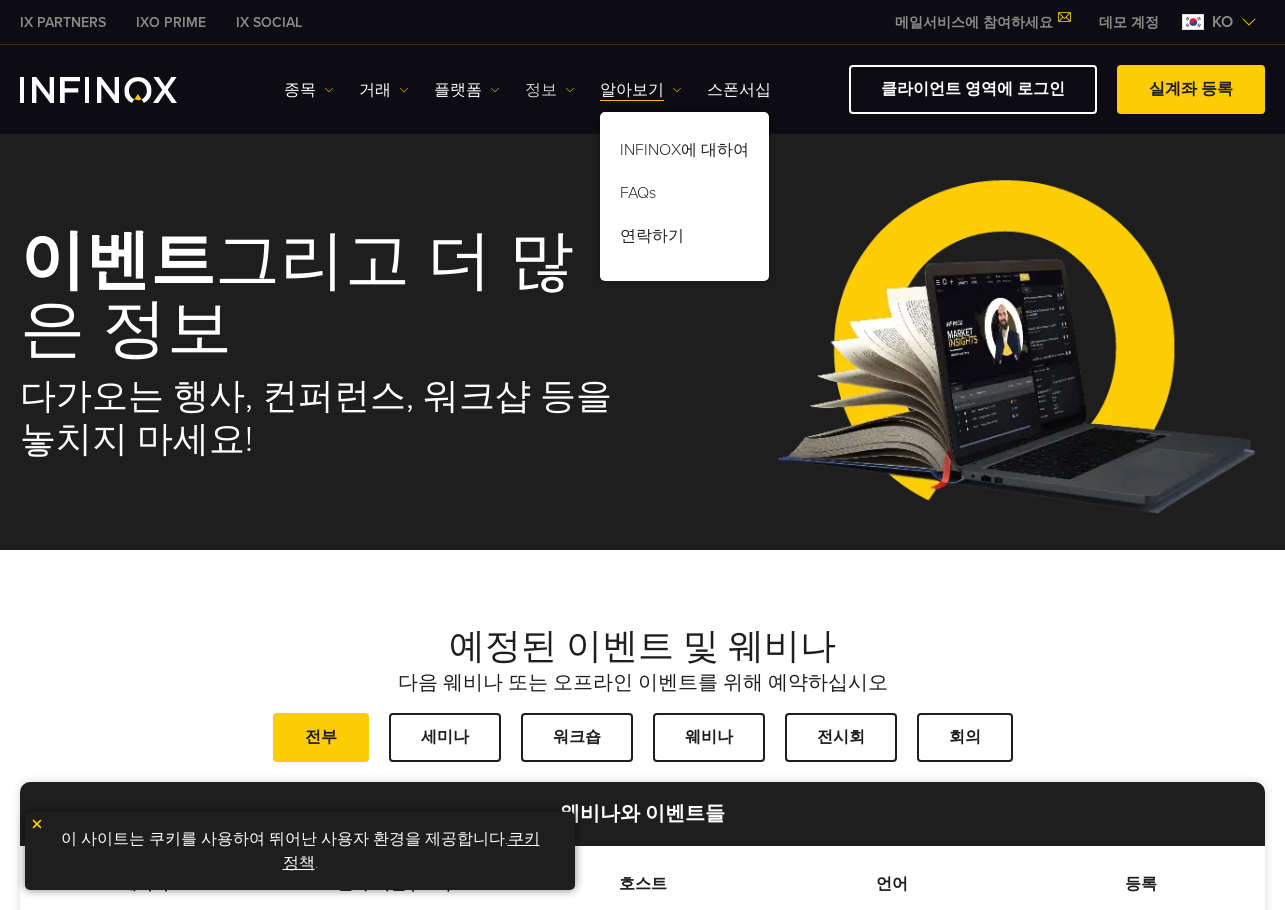 click on "정보" at bounding box center (550, 90) 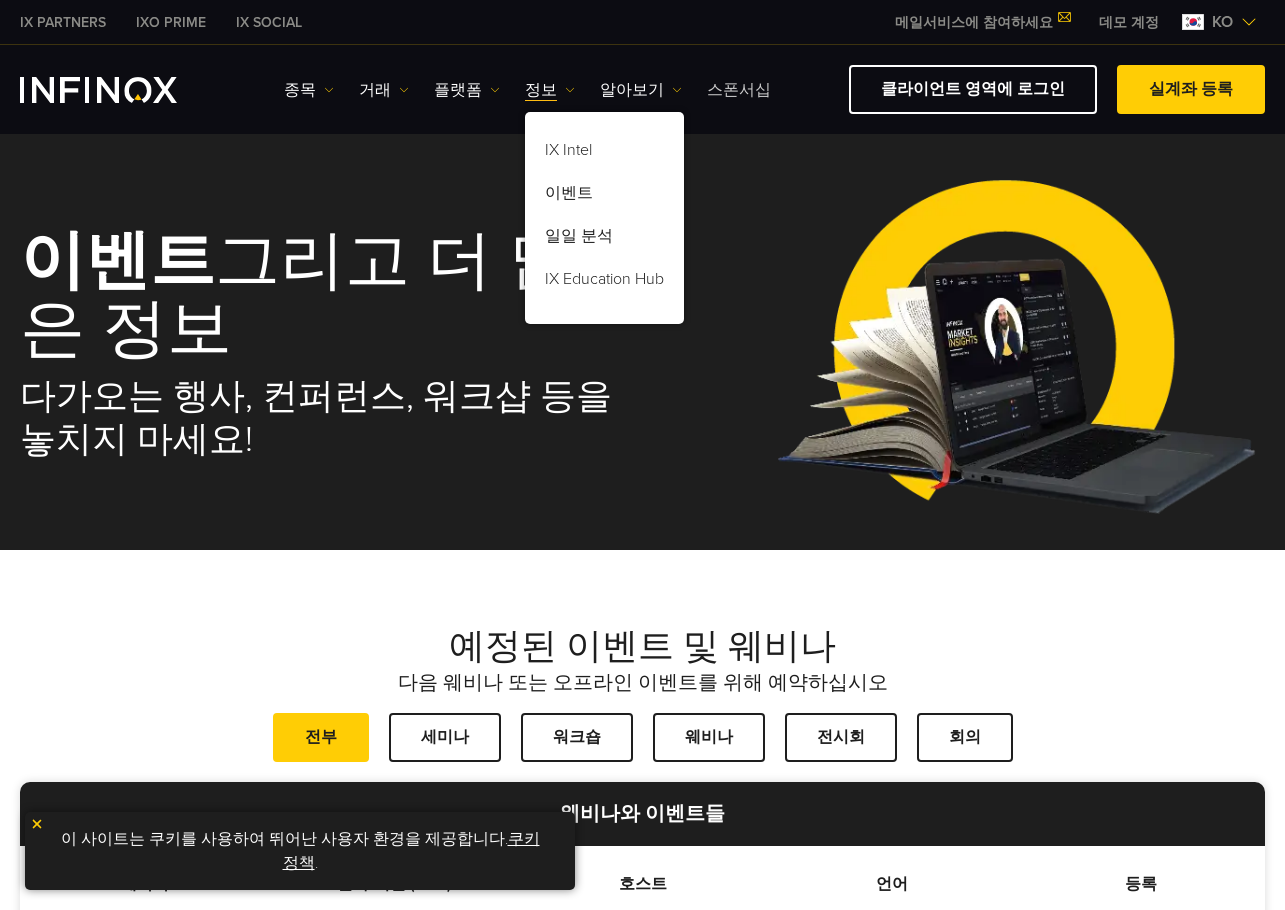 click on "스폰서십" at bounding box center [739, 90] 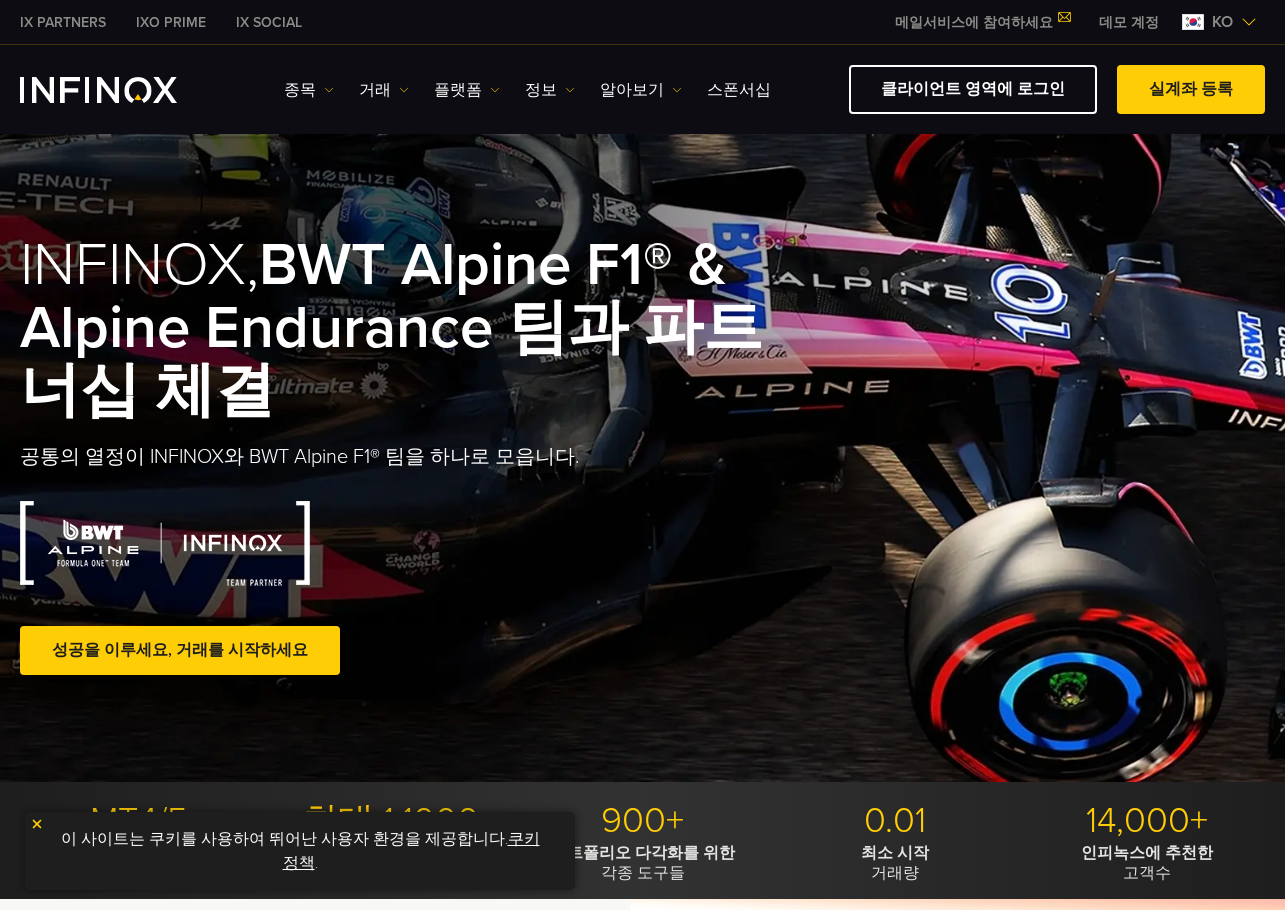 scroll, scrollTop: 0, scrollLeft: 0, axis: both 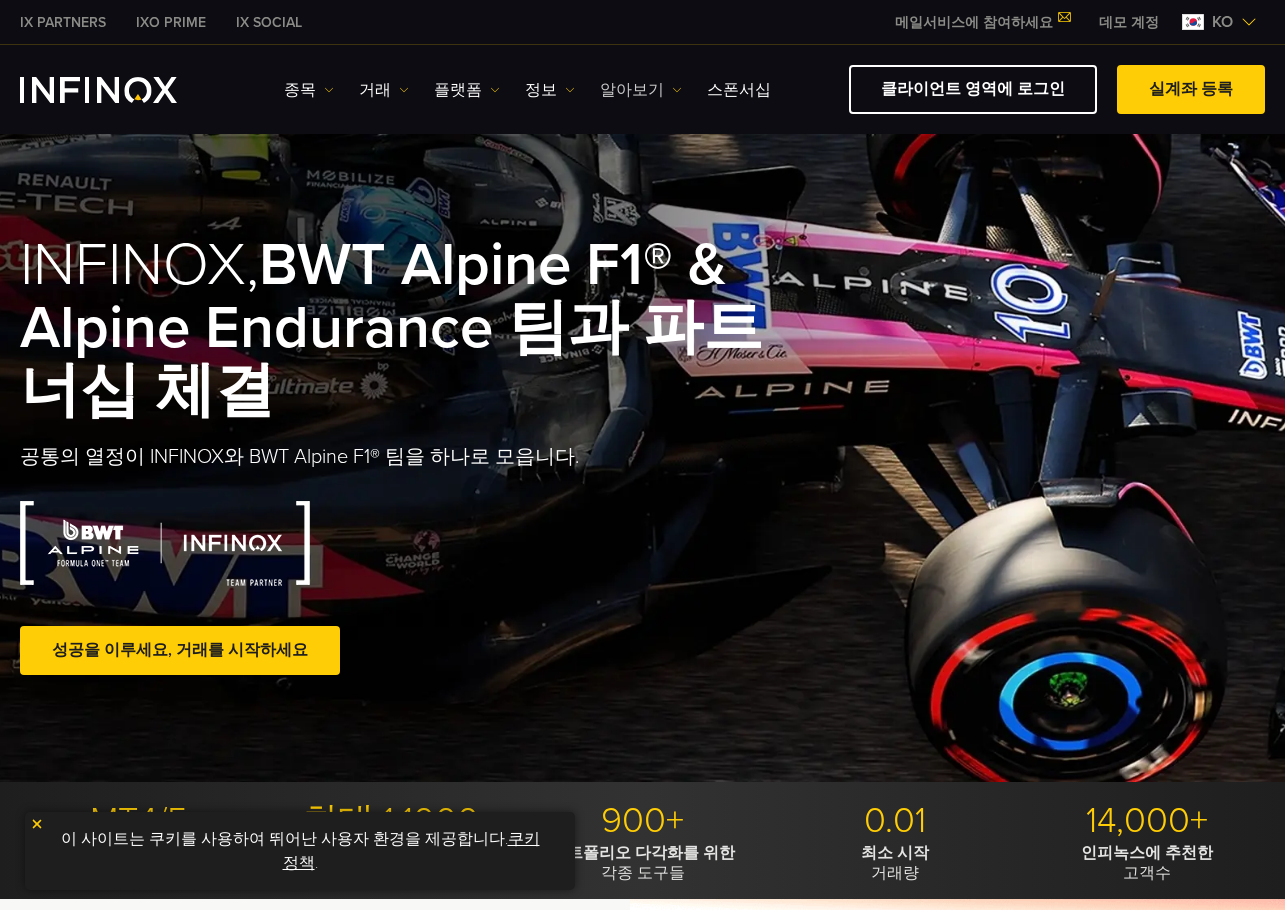 click on "알아보기" at bounding box center (641, 90) 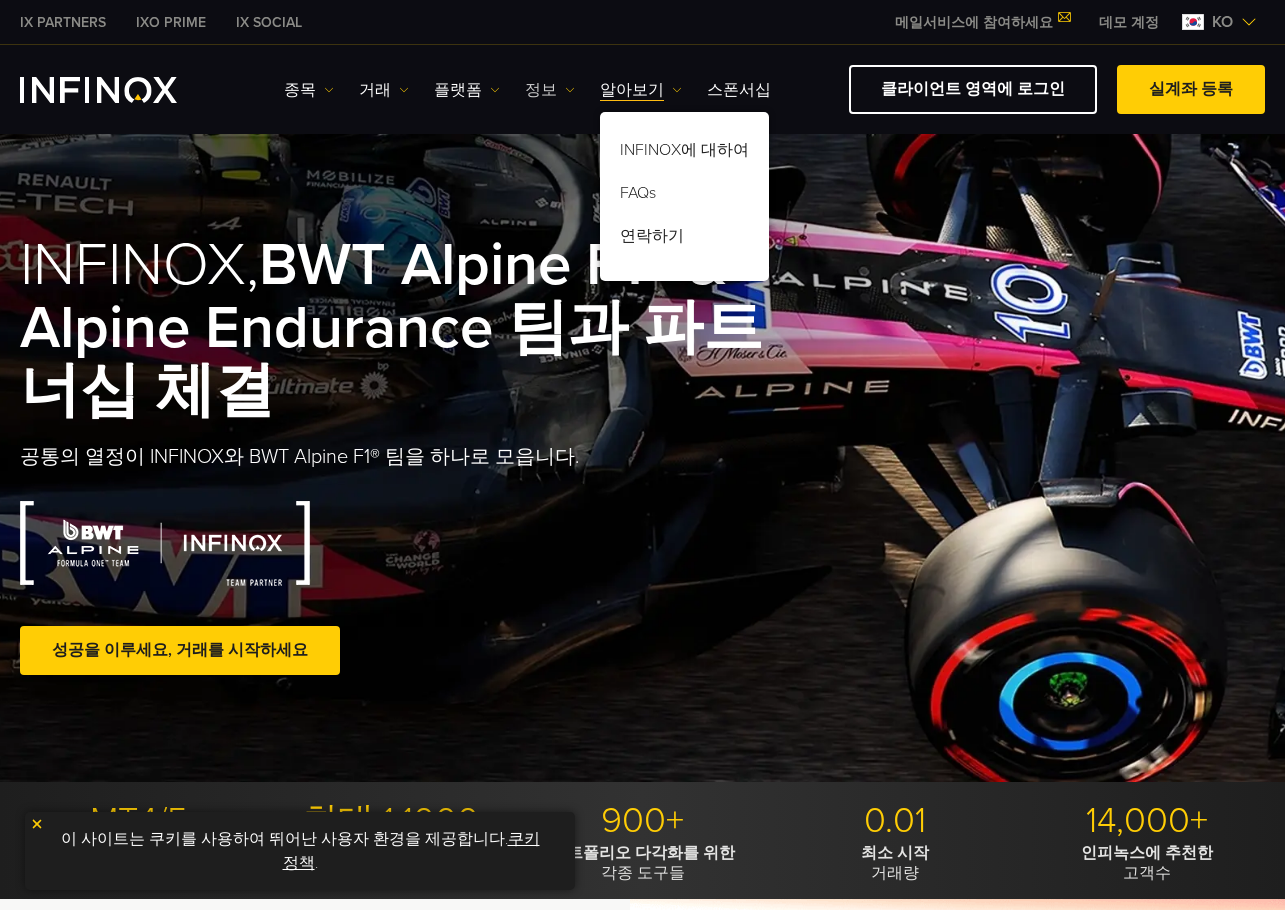 click on "정보" at bounding box center (550, 90) 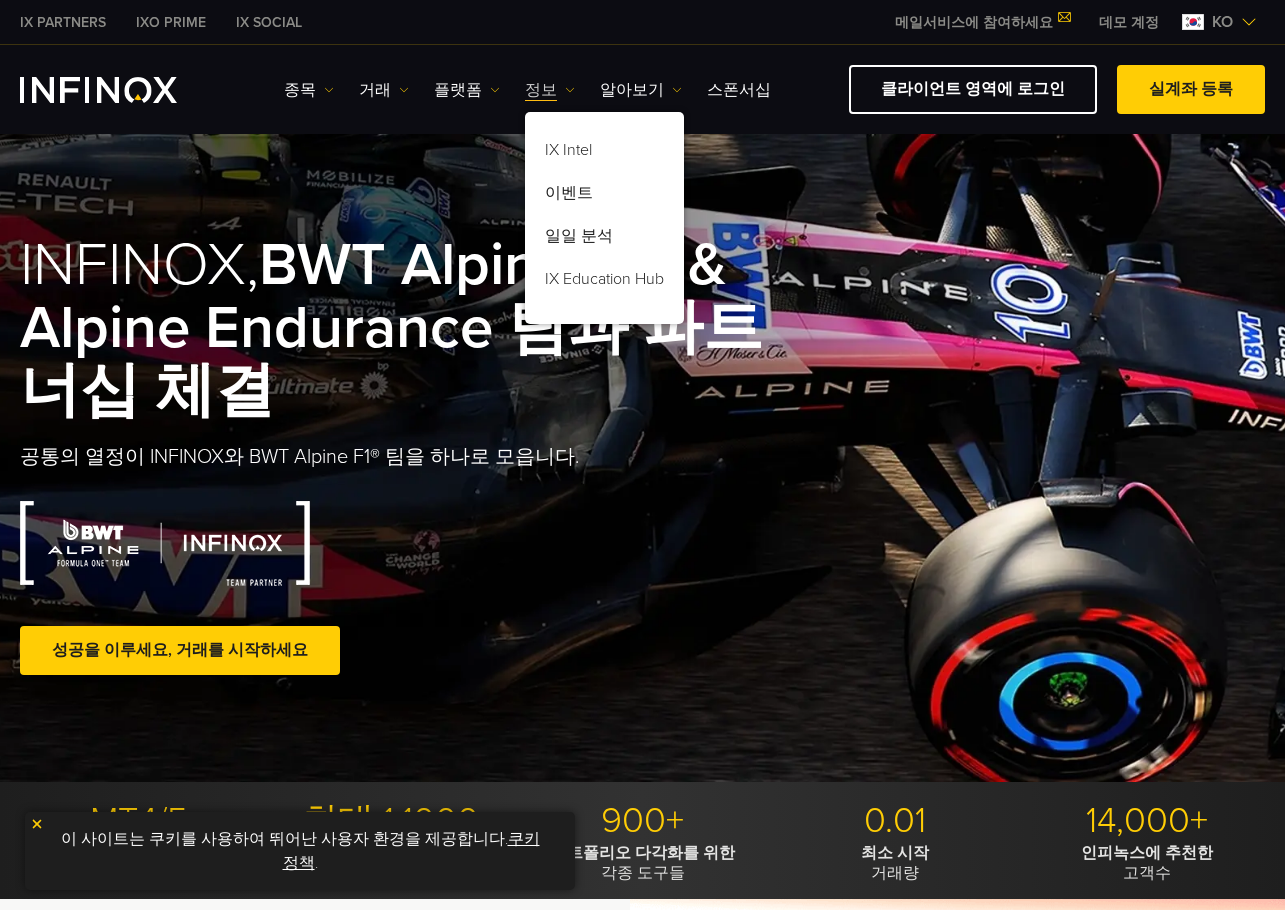 scroll, scrollTop: 0, scrollLeft: 0, axis: both 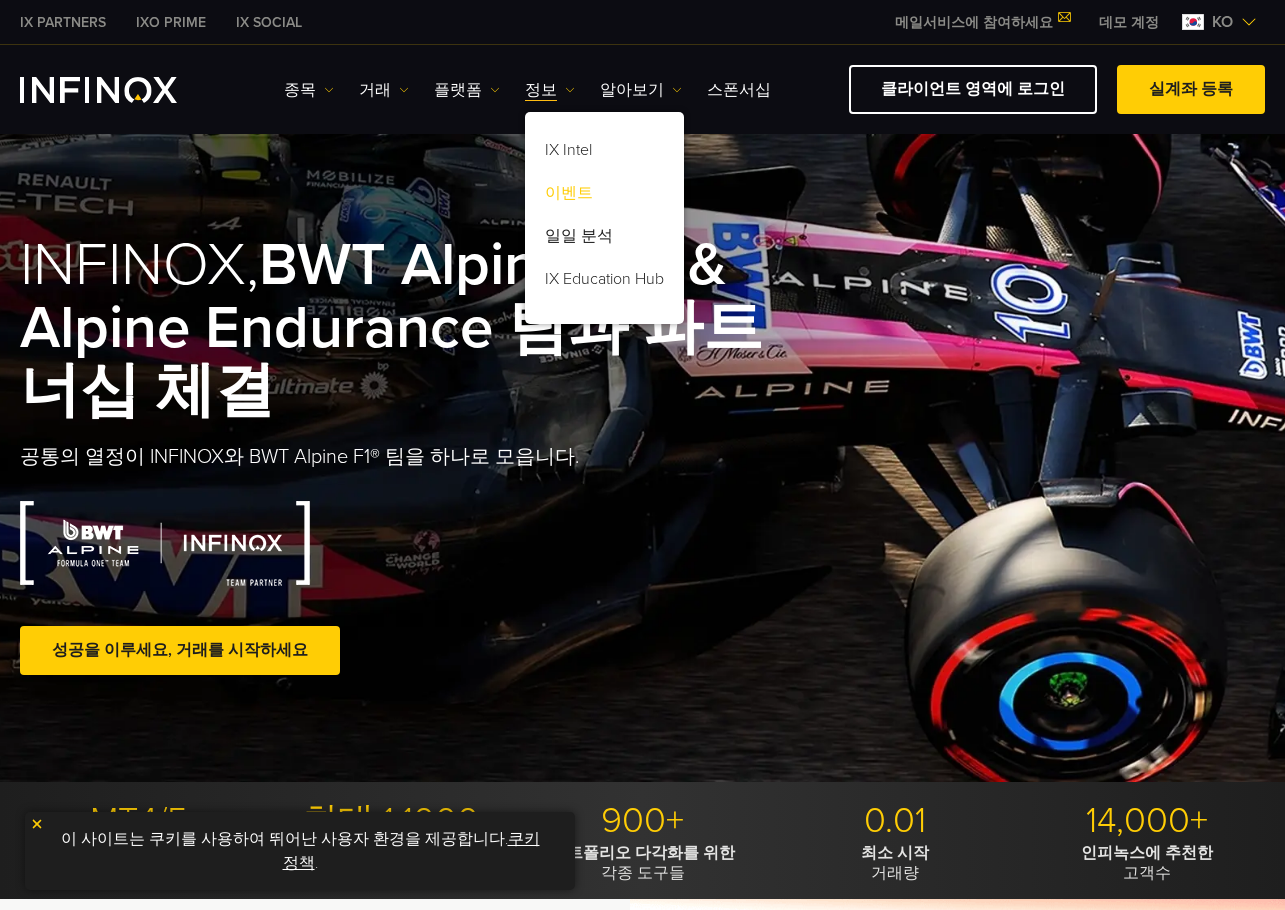 click on "이벤트" at bounding box center (604, 196) 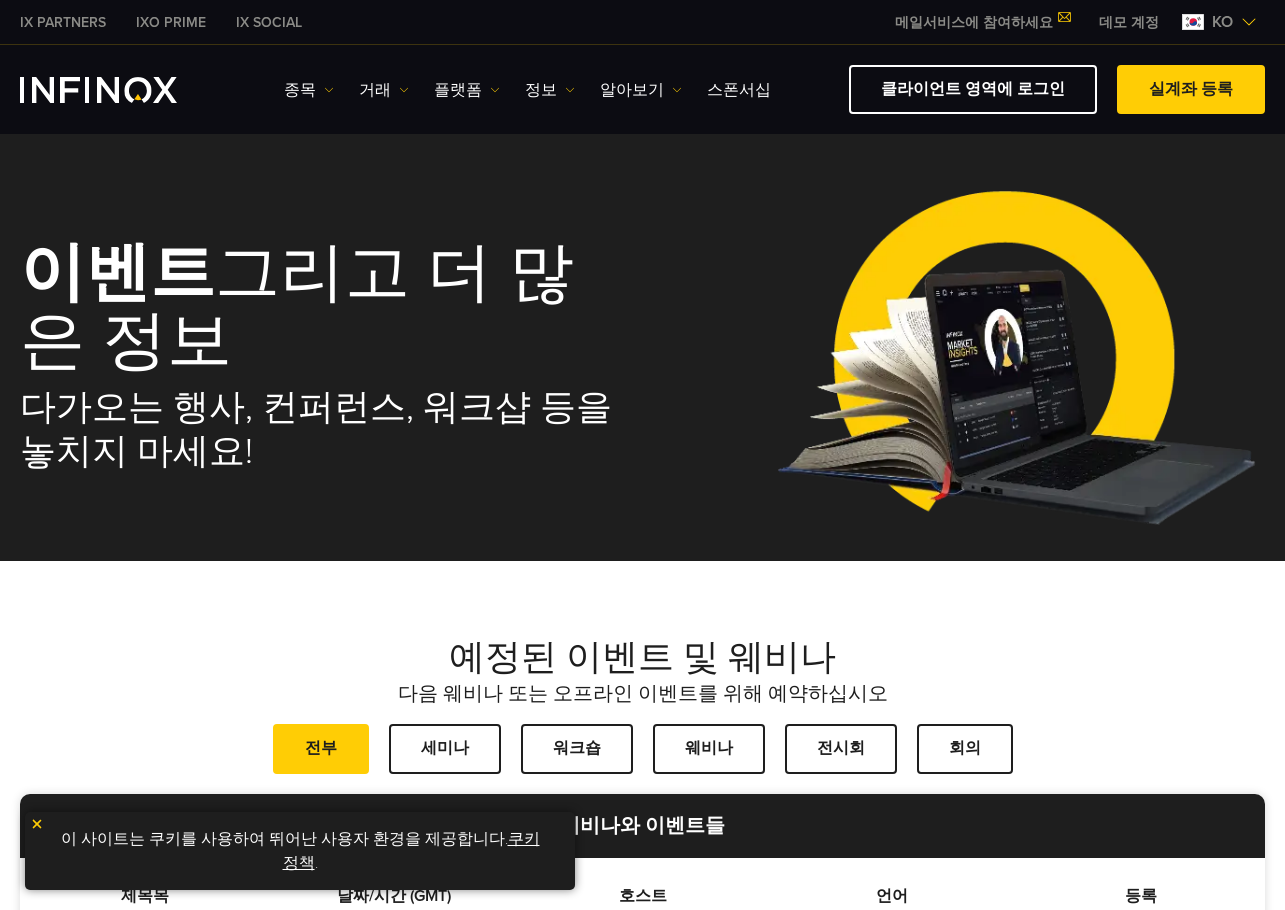 scroll, scrollTop: 0, scrollLeft: 0, axis: both 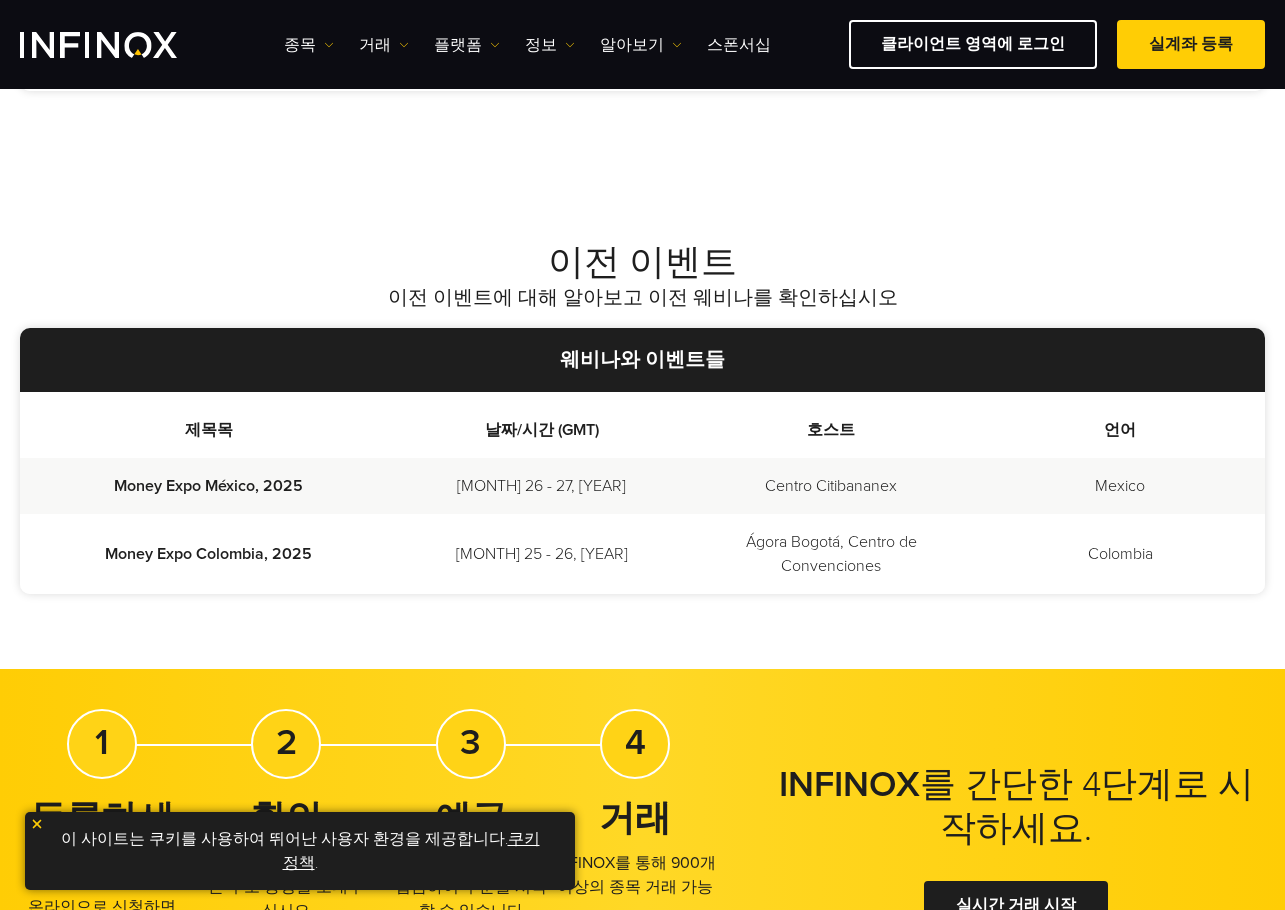 click on "이전 이벤트 이전 이벤트에 대해 알아보고 이전 웨비나를 확인하십시오
웨비나와 이벤트들
제목목 날짜/시간 (GMT) 호스트 언어
Money Expo México, 2025
February 26 - 27, 2025
Centro Citibananex
Mexico
Money Expo Colombia, 2025" at bounding box center [642, 418] 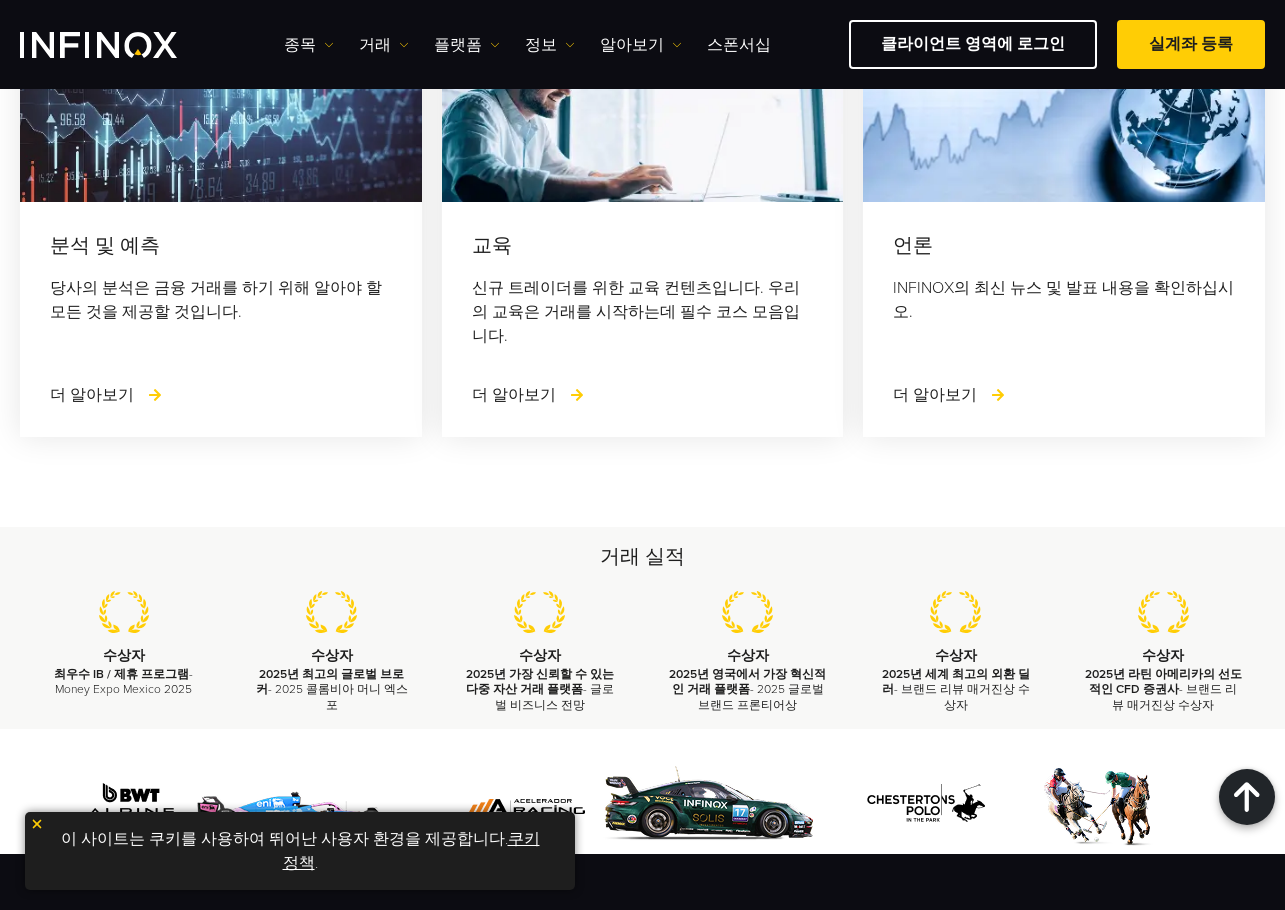 scroll, scrollTop: 2400, scrollLeft: 0, axis: vertical 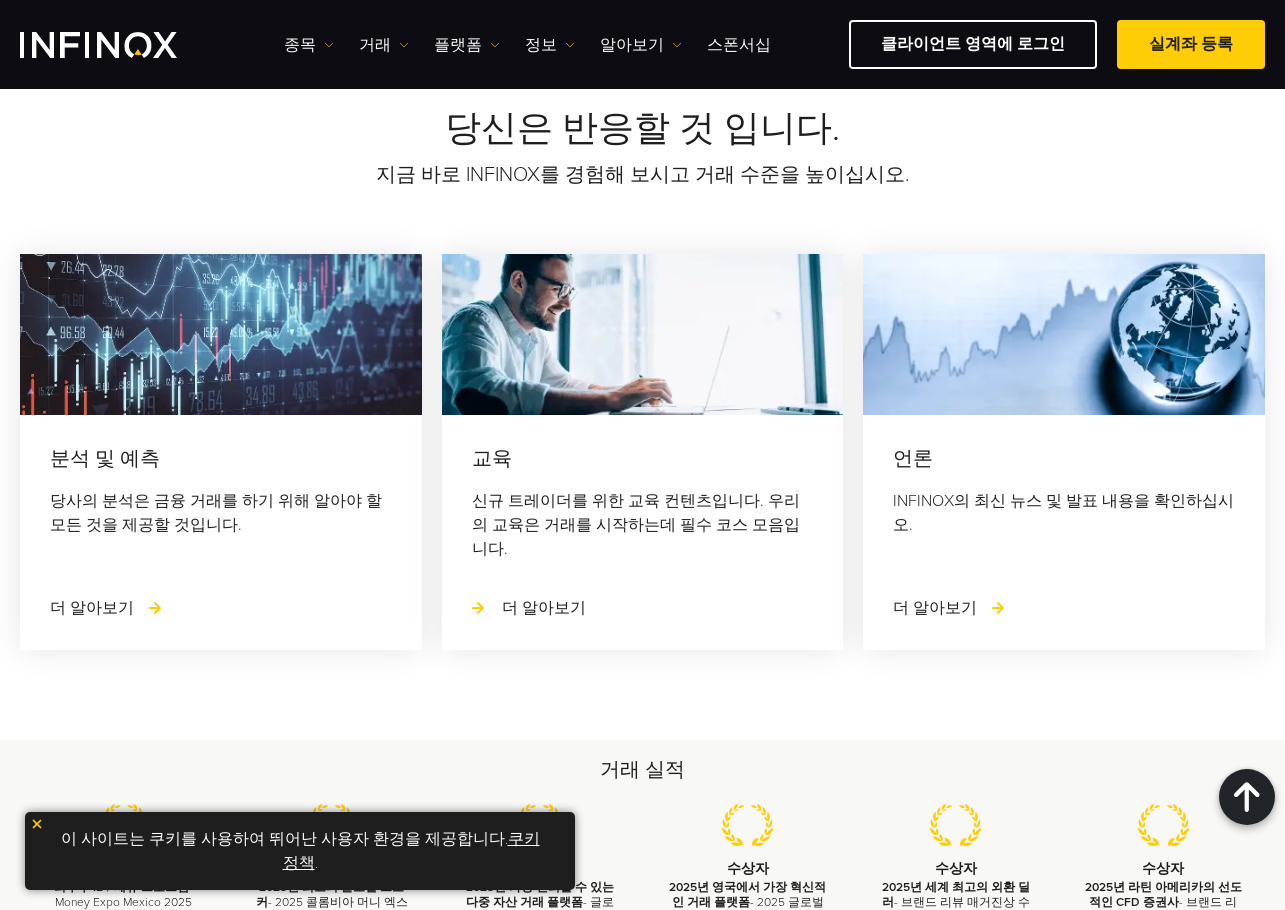 click on "더 알아보기" at bounding box center (544, 608) 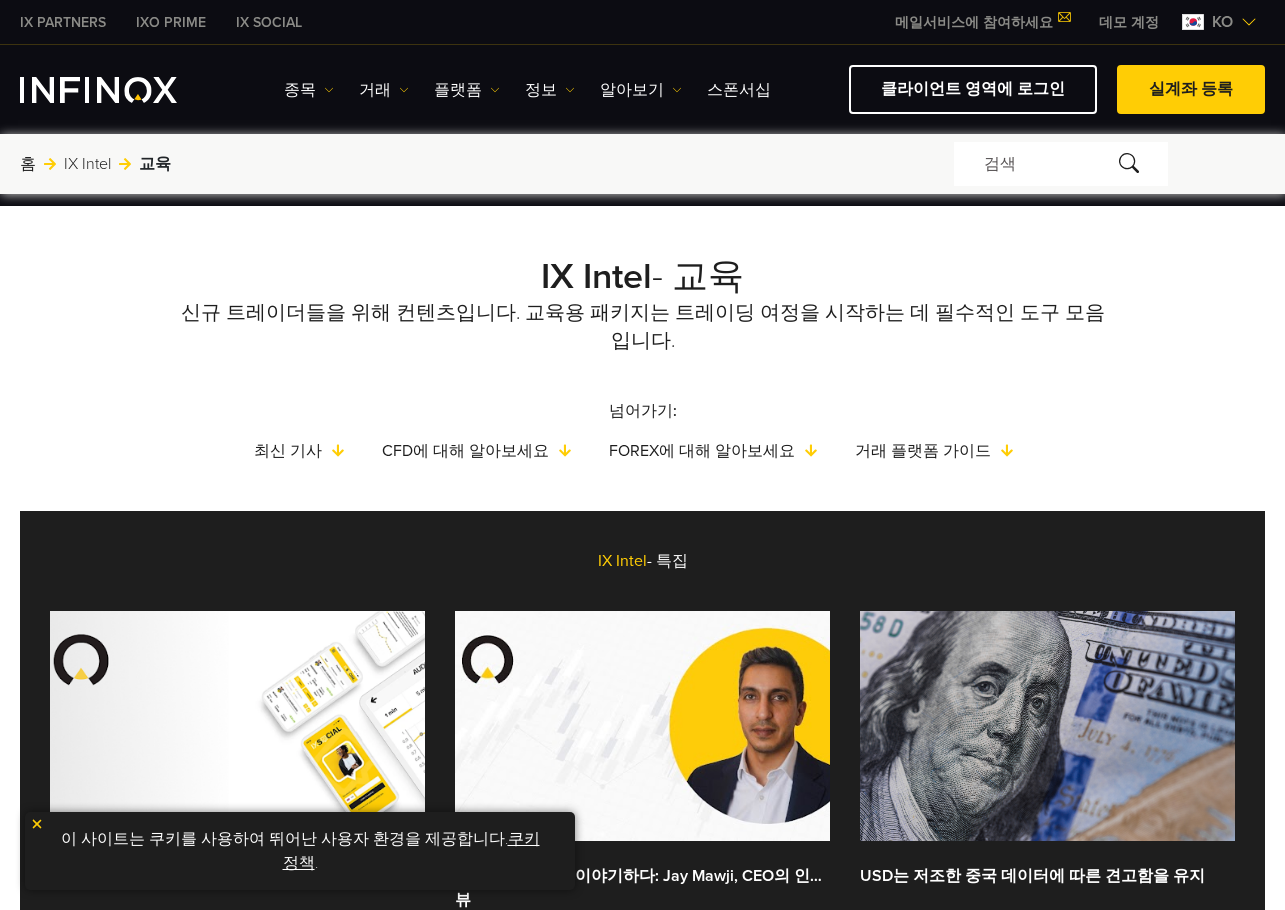 scroll, scrollTop: 500, scrollLeft: 0, axis: vertical 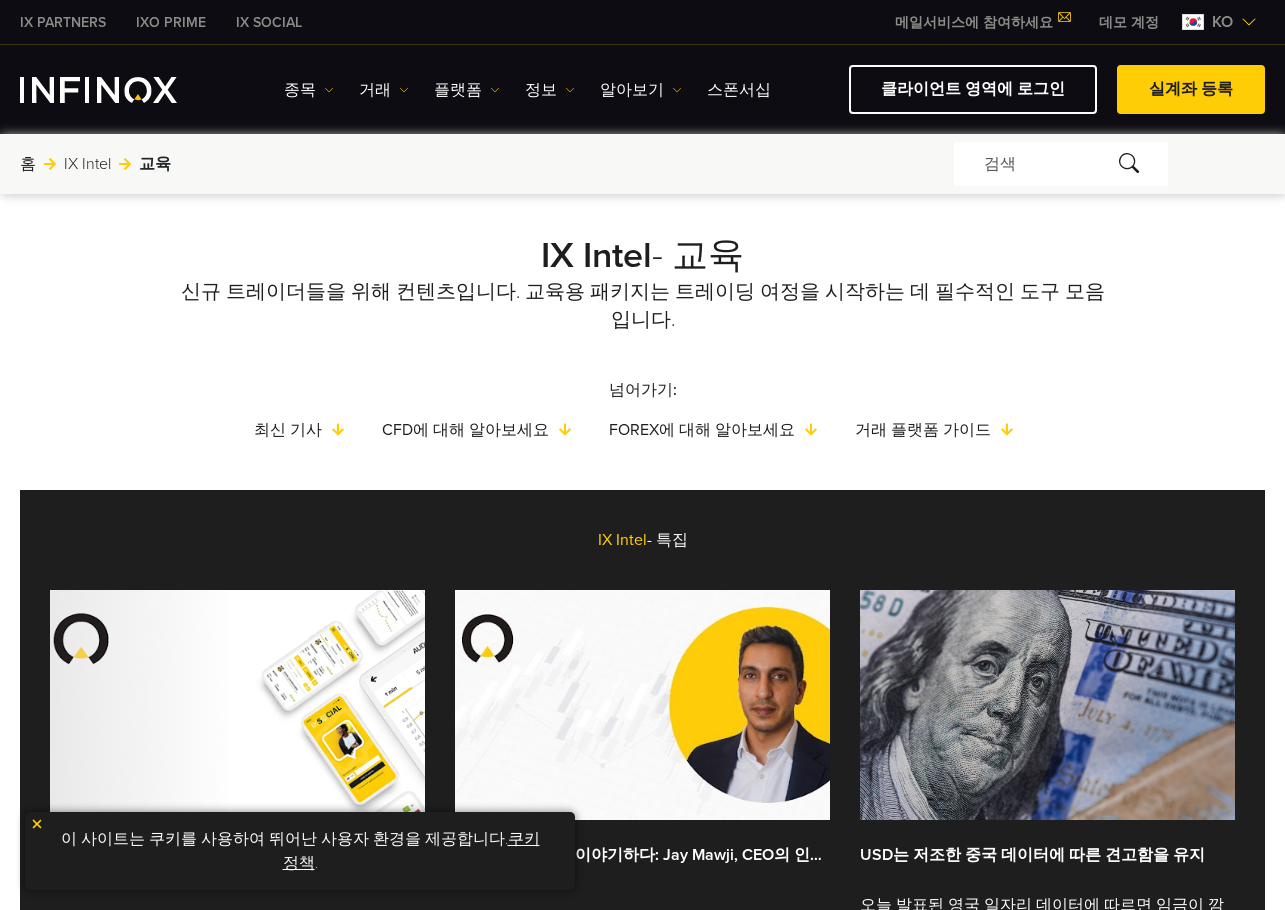click at bounding box center [98, 90] 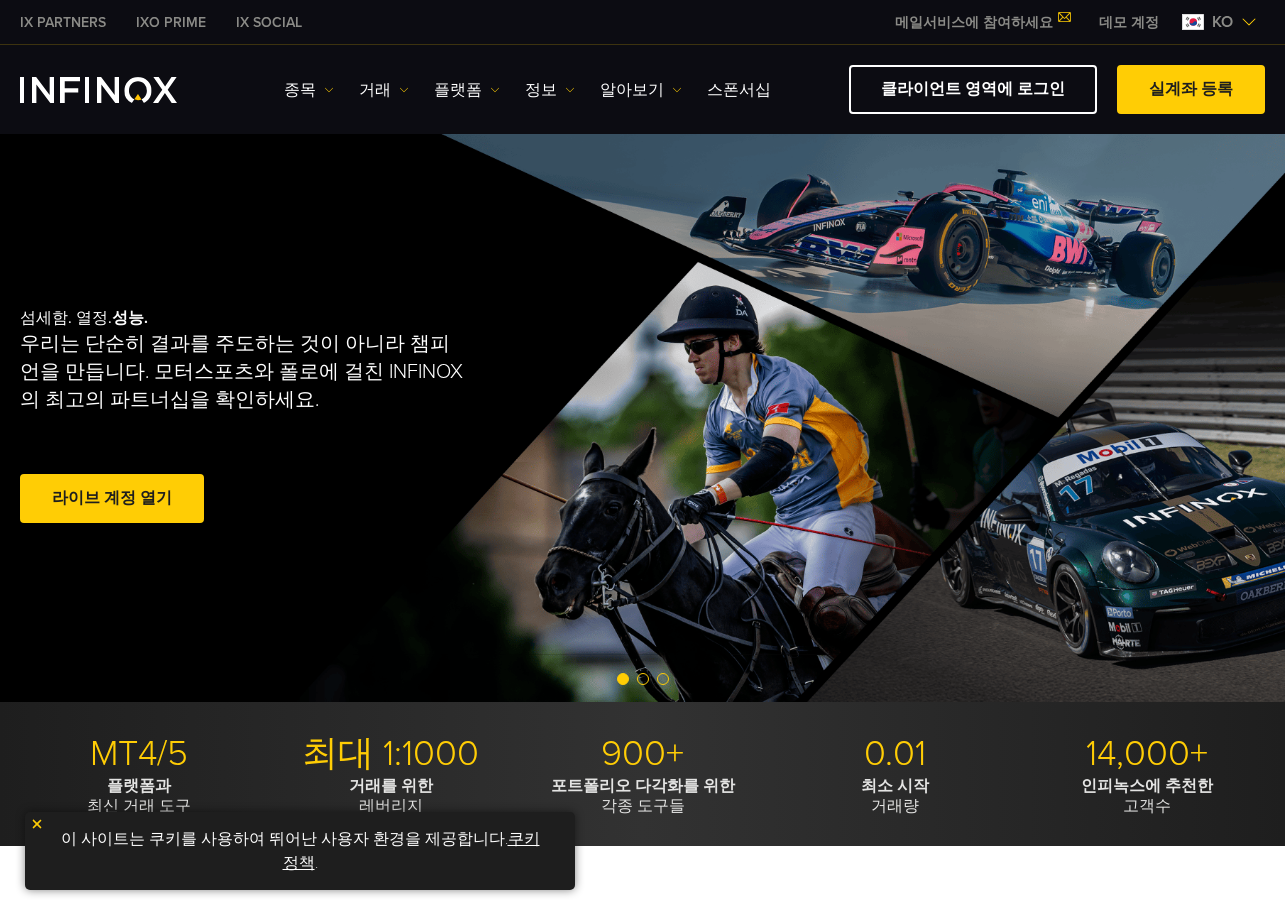 scroll, scrollTop: 0, scrollLeft: 0, axis: both 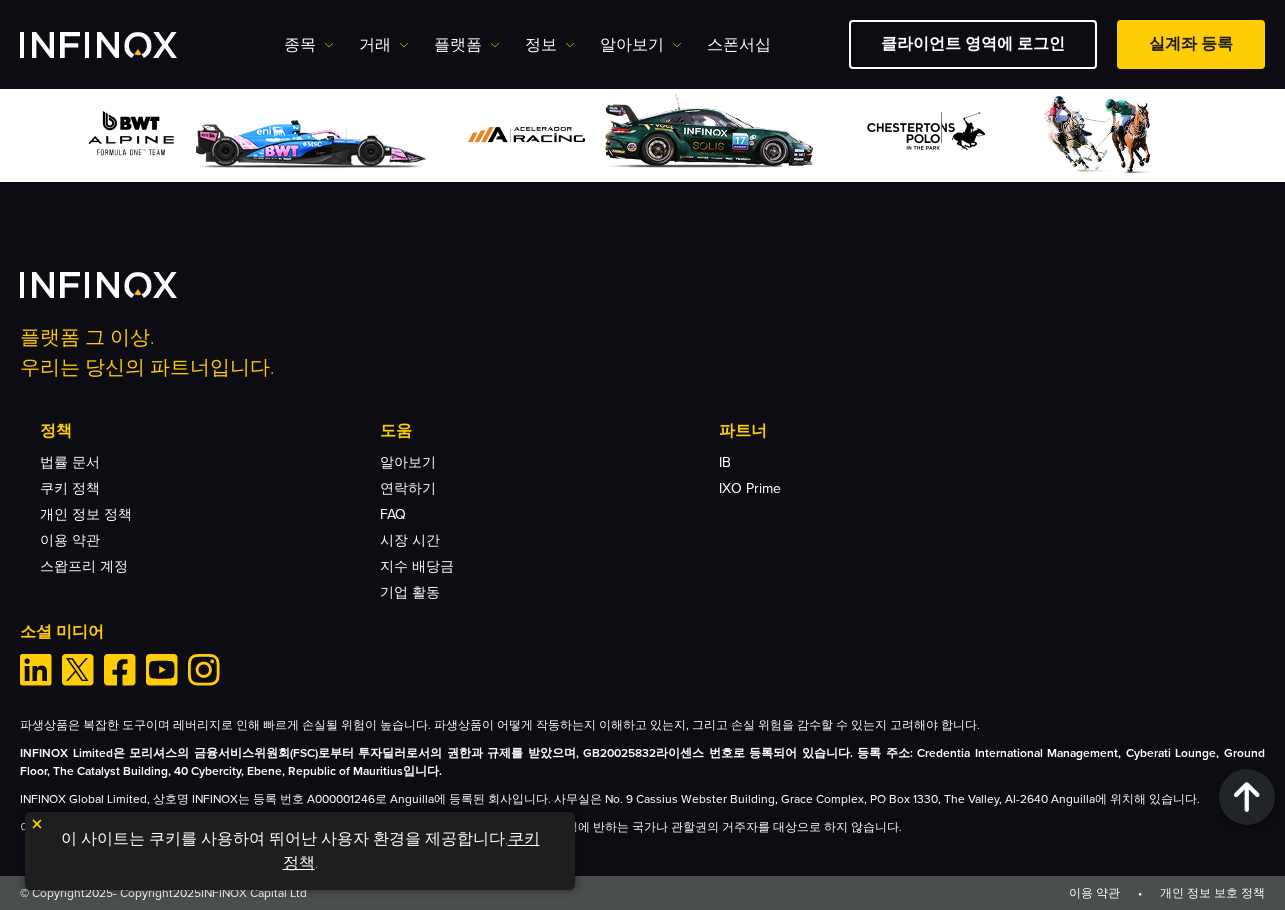 click on "플랫폼 그 이상.  우리는 당신의 파트너입니다.
정책
법률 문서
쿠키 정책
개인 정보 정책
이용 약관
도움 FAQ IB IB" at bounding box center (642, 529) 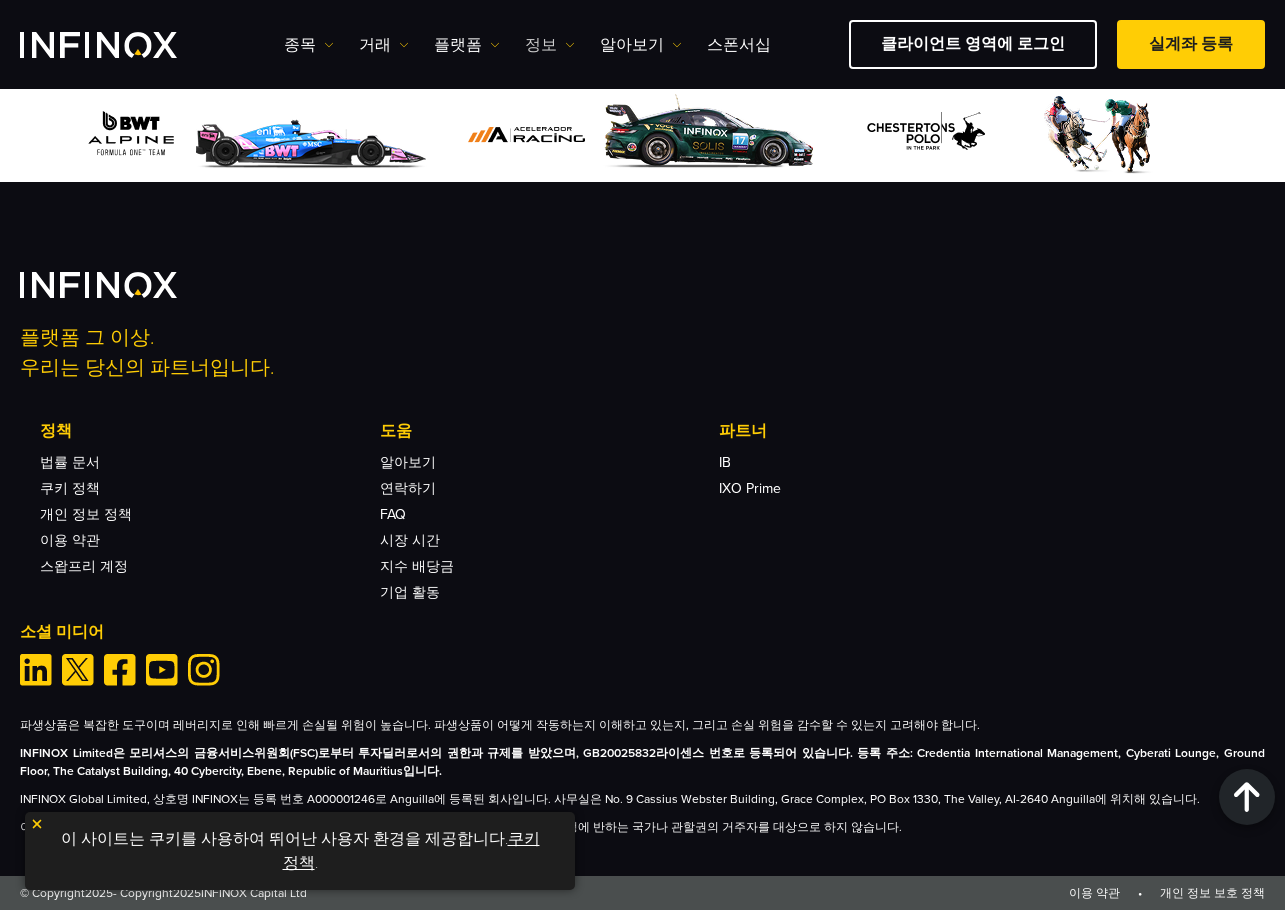 click on "정보" at bounding box center [550, 45] 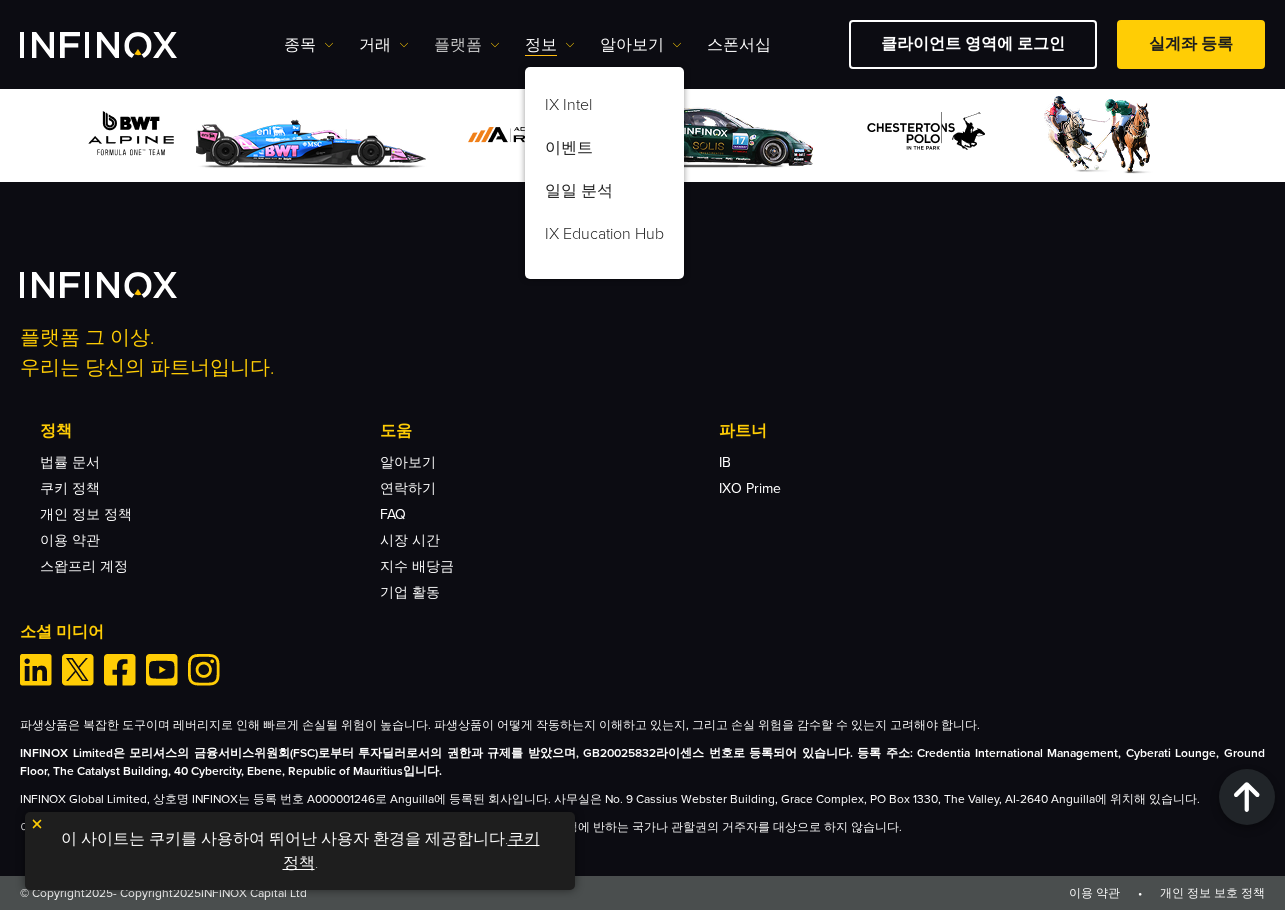 click on "플랫폼" at bounding box center (467, 45) 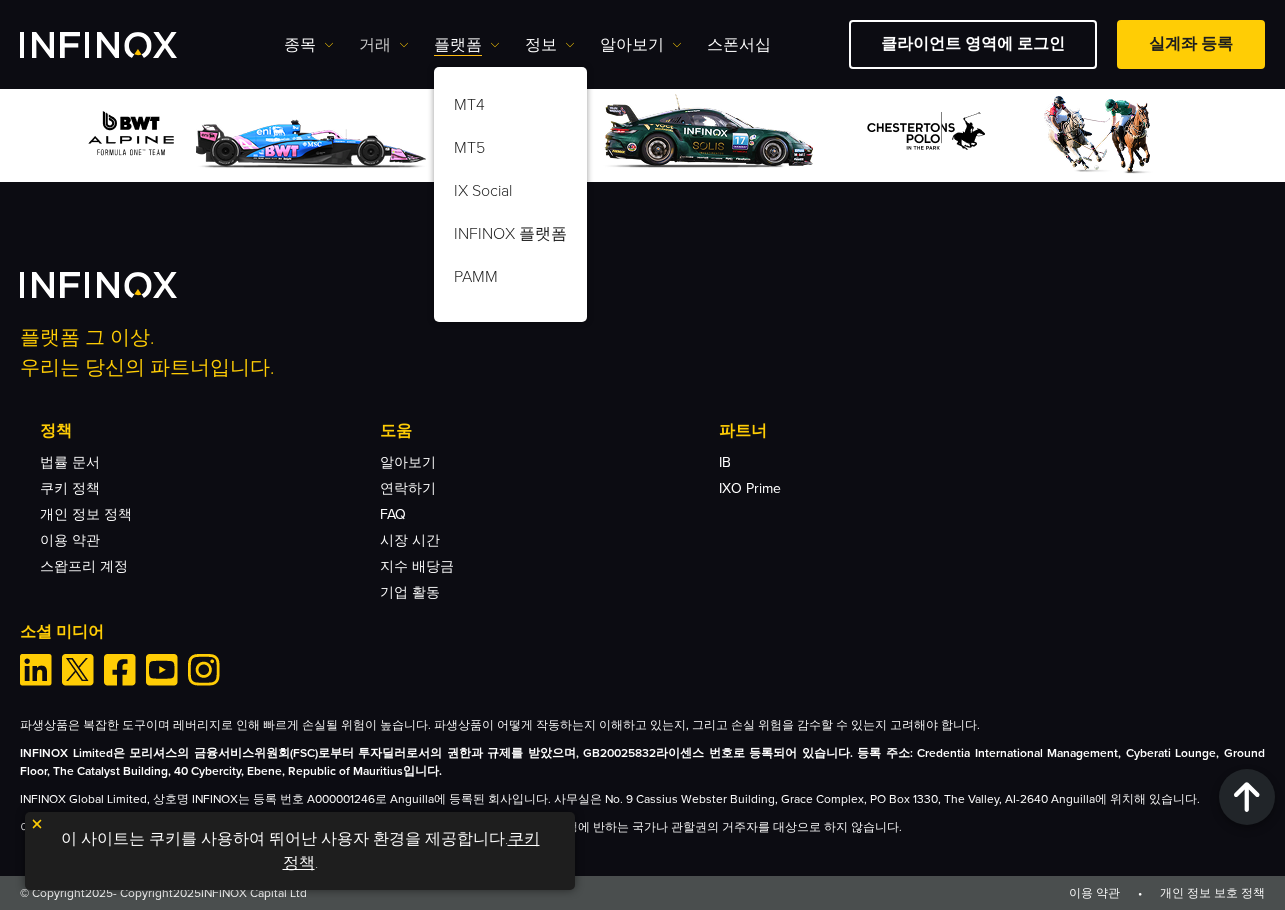 click on "거래" at bounding box center [384, 45] 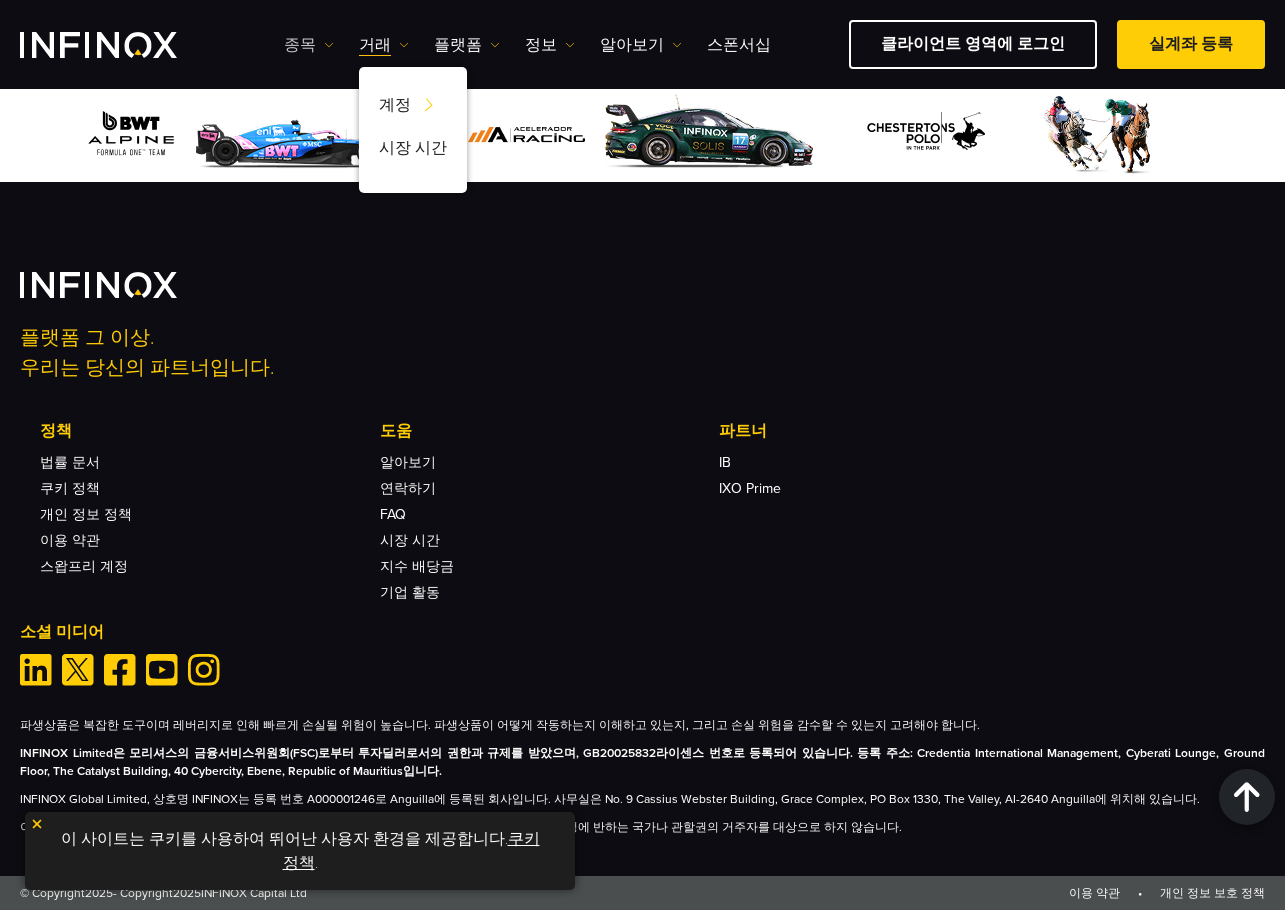 click on "종목" at bounding box center [309, 45] 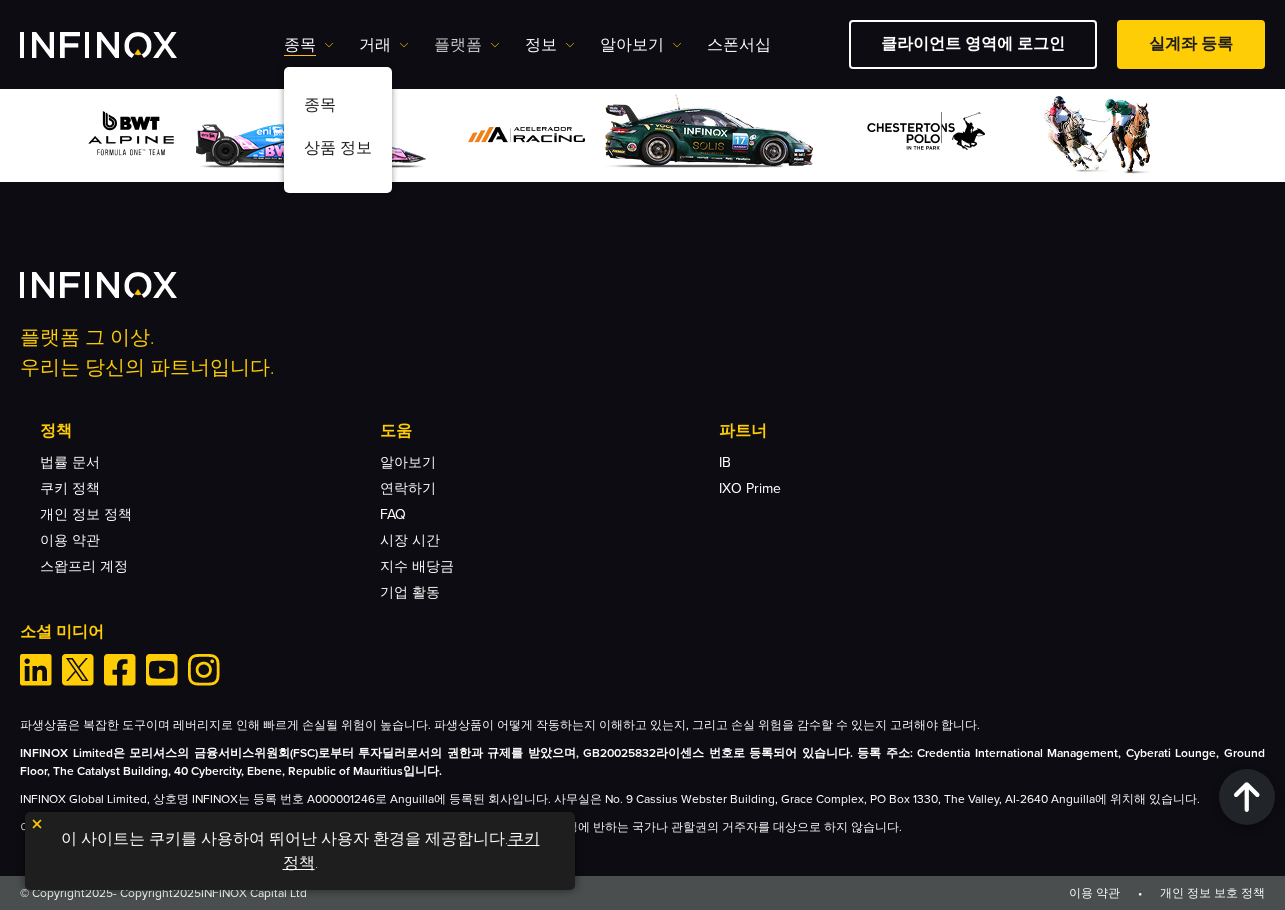 click on "플랫폼" at bounding box center (467, 45) 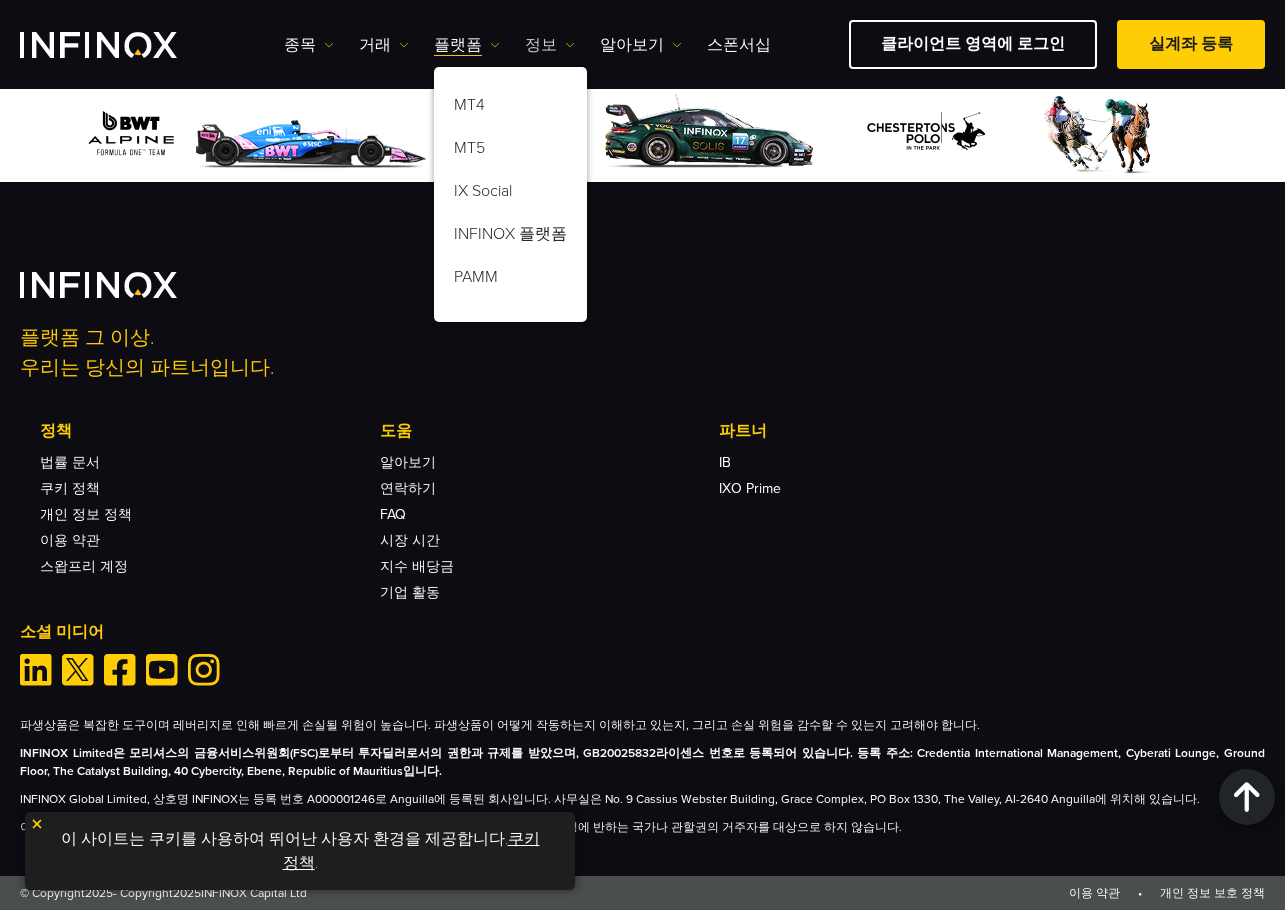 drag, startPoint x: 520, startPoint y: 24, endPoint x: 522, endPoint y: 41, distance: 17.117243 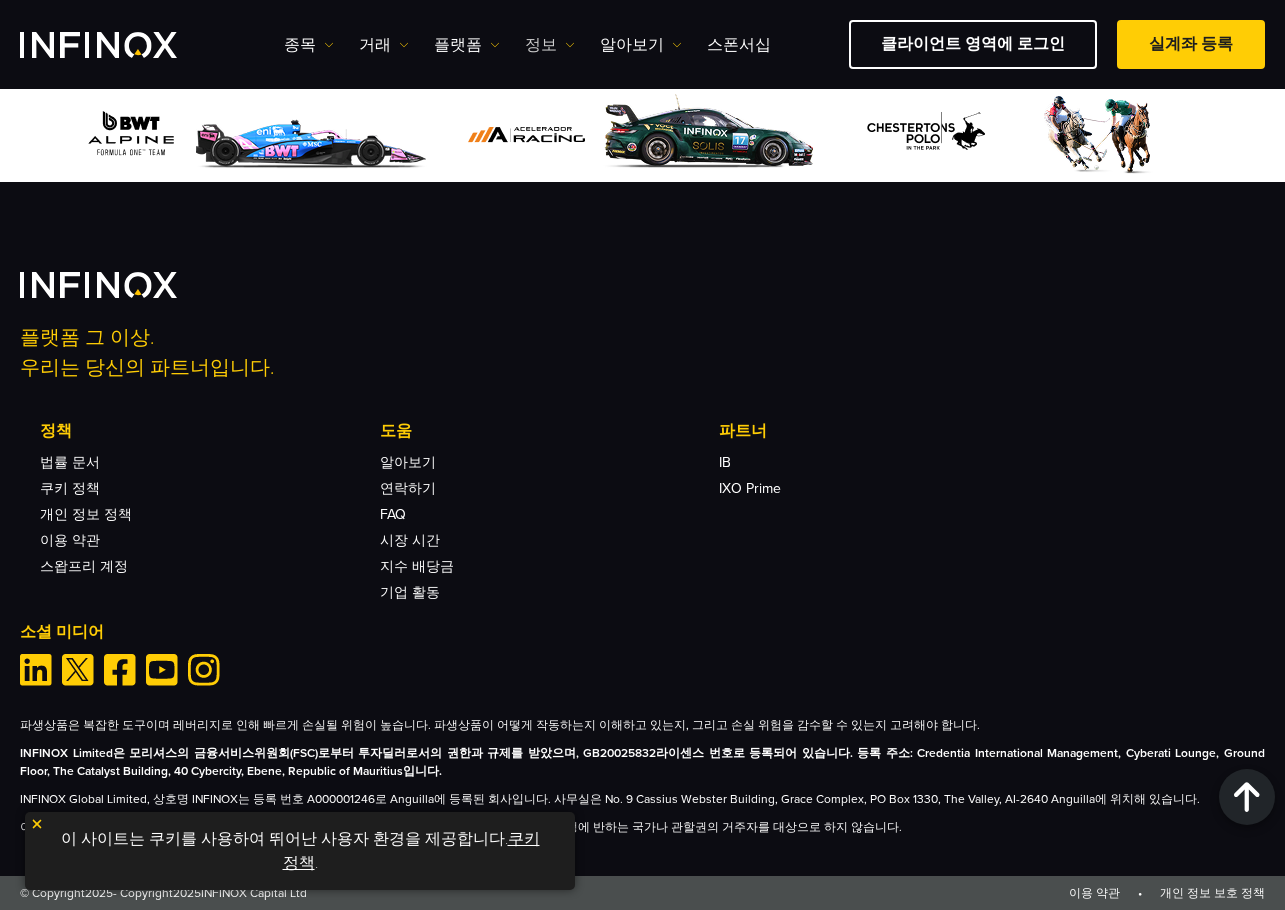 click on "정보" at bounding box center (550, 45) 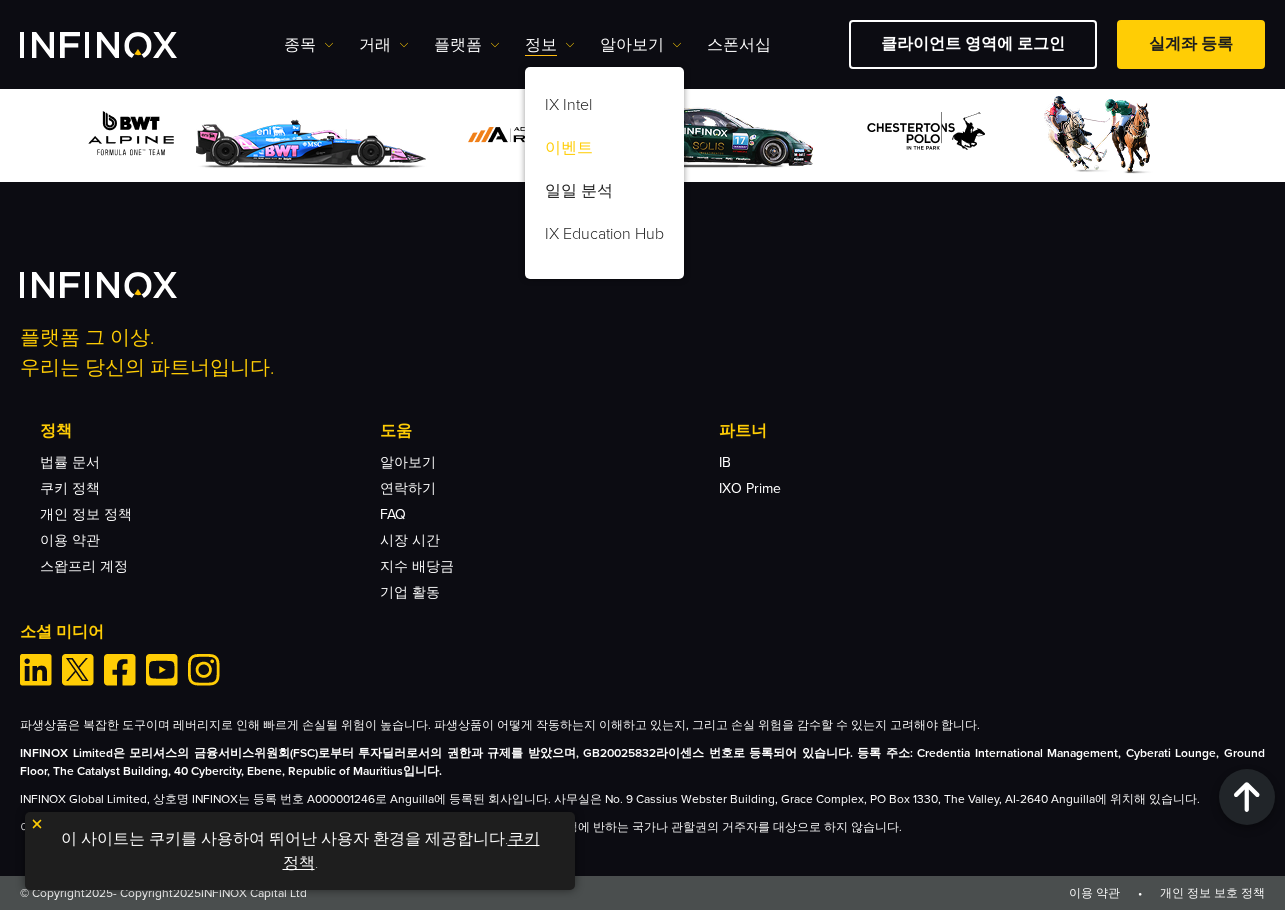 click on "이벤트" at bounding box center [604, 151] 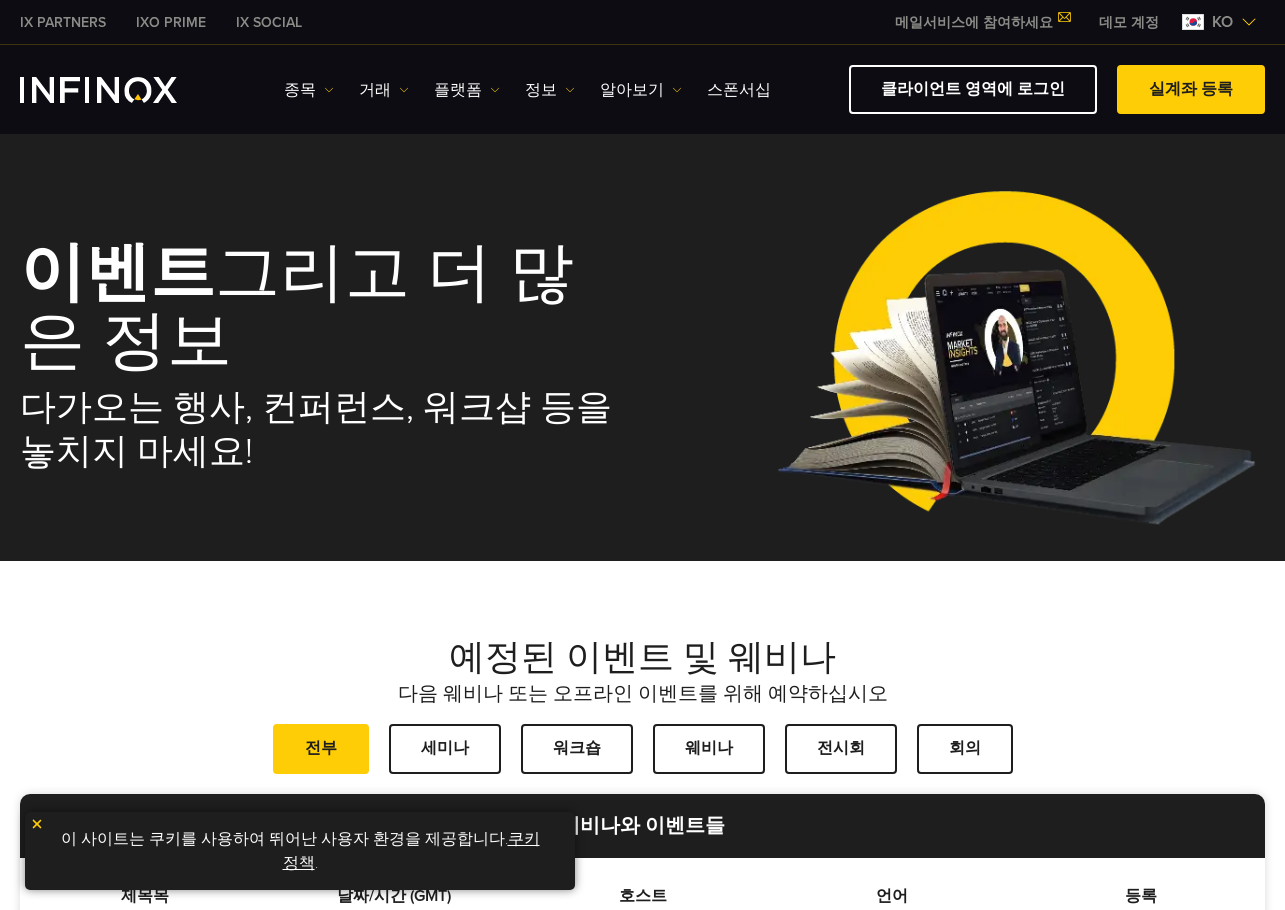 scroll, scrollTop: 0, scrollLeft: 0, axis: both 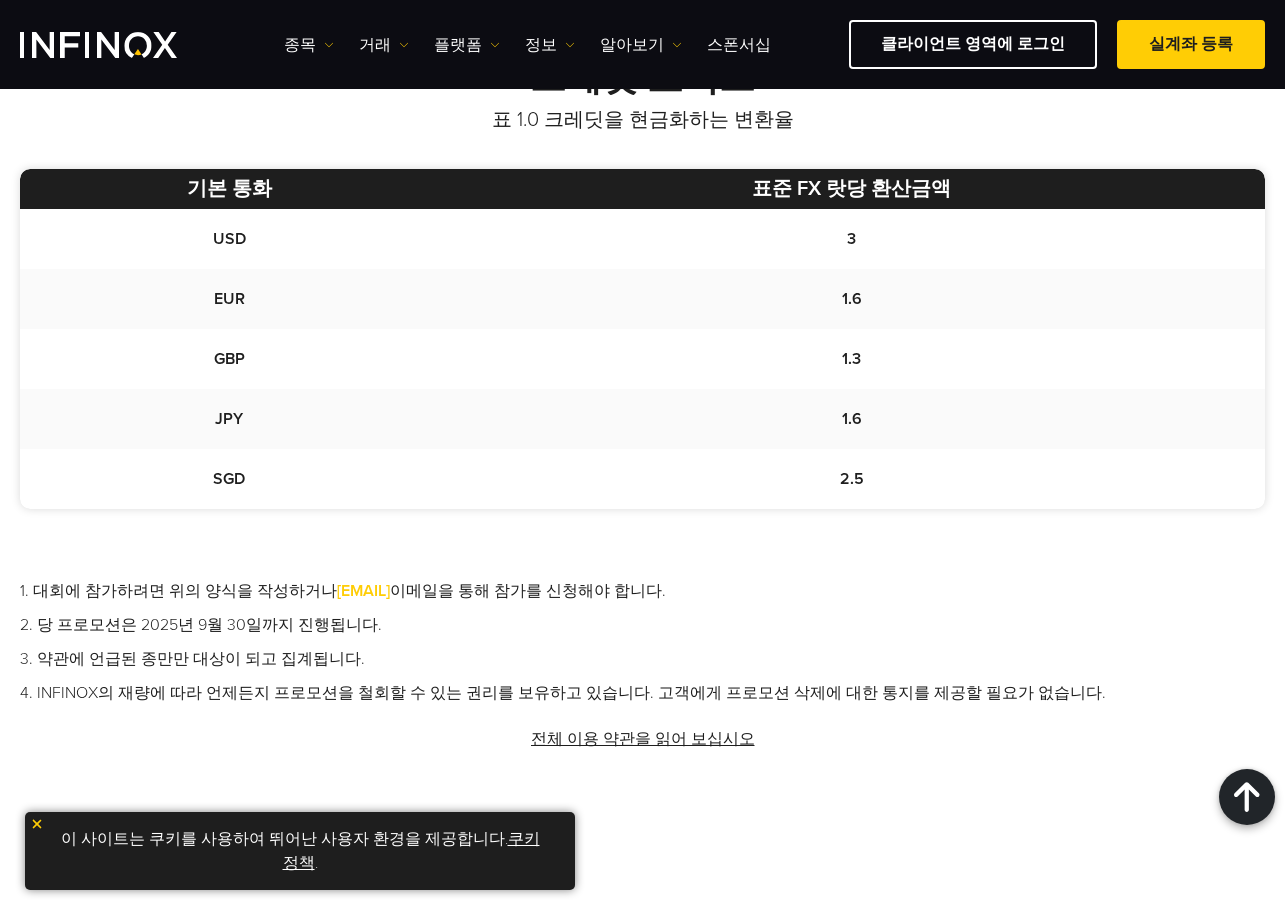 drag, startPoint x: 494, startPoint y: 592, endPoint x: 320, endPoint y: 592, distance: 174 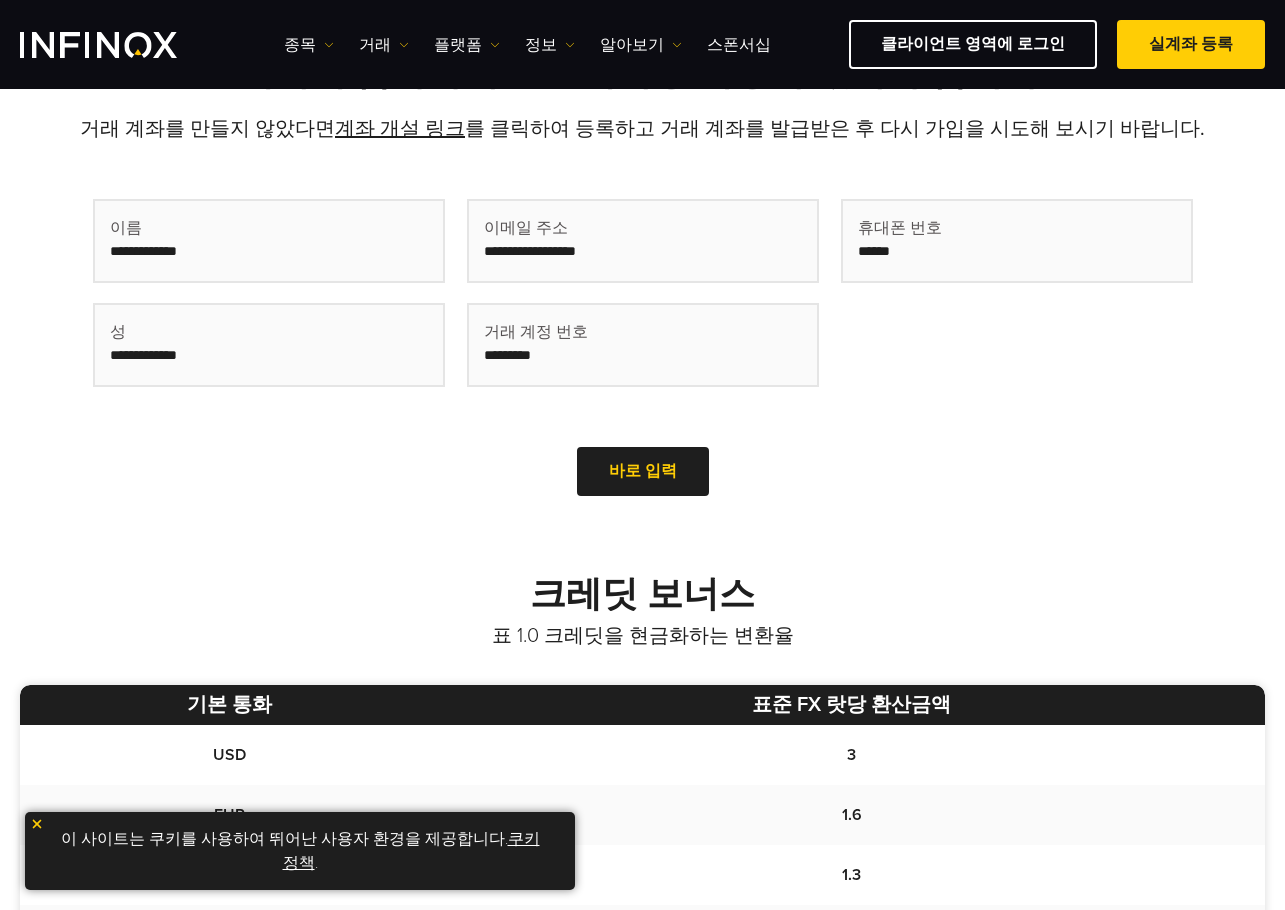 scroll, scrollTop: 300, scrollLeft: 0, axis: vertical 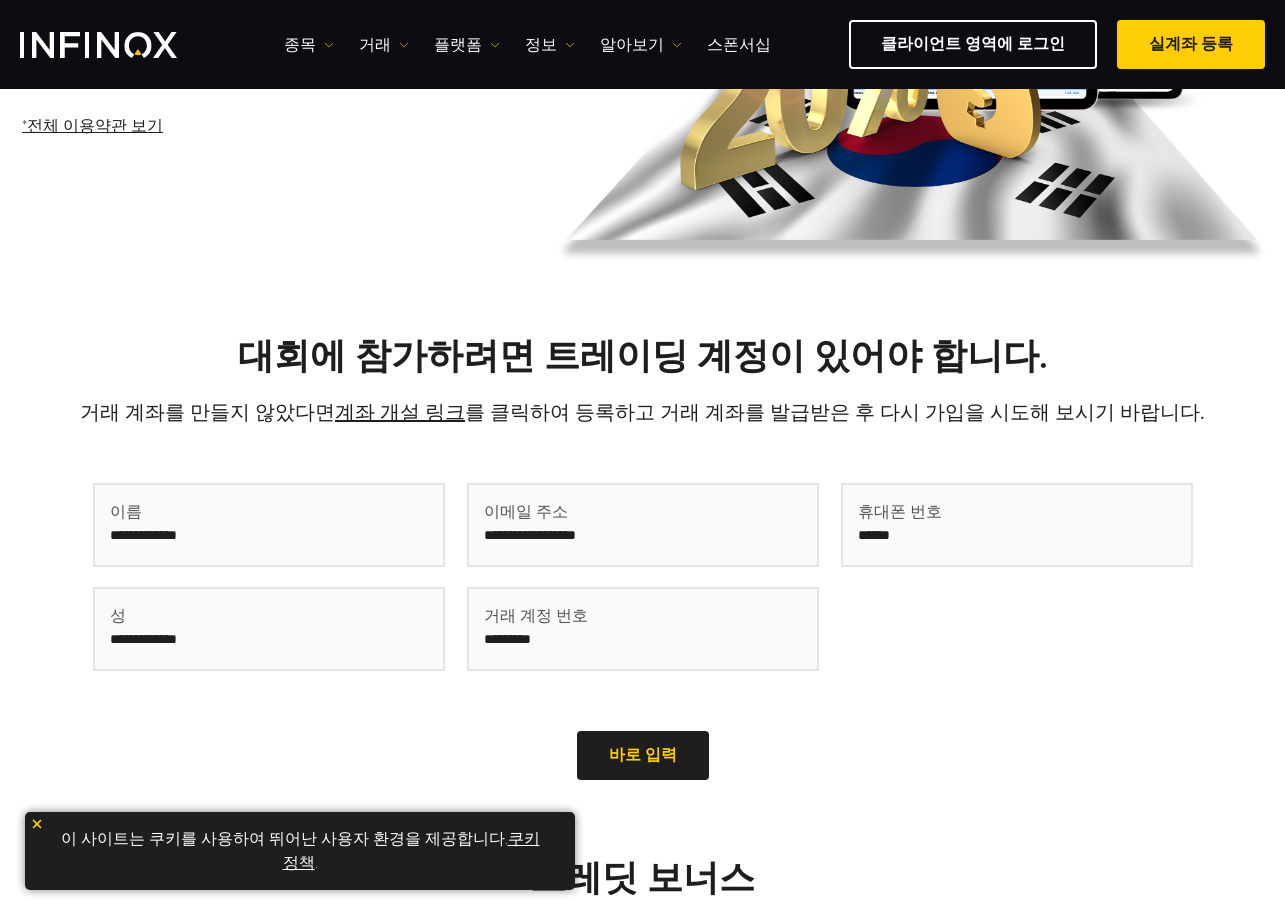 click on "대회에 참가하려면 트레이딩 계정이 있어야 합니다.
거래 계좌를 만들지 않았다면  계좌 개설 링크 를 클릭하여 등록하고 거래 계좌를 발급받은 후 다시 가입을 시도해 보시기 바랍니다.
[FIRST] [LAST] [EMAIL]
Trading Account number (Required) Time Phone Phone This field is for validation purposes and should be left unchanged.
******
이름 이름 성 성" at bounding box center (642, 561) 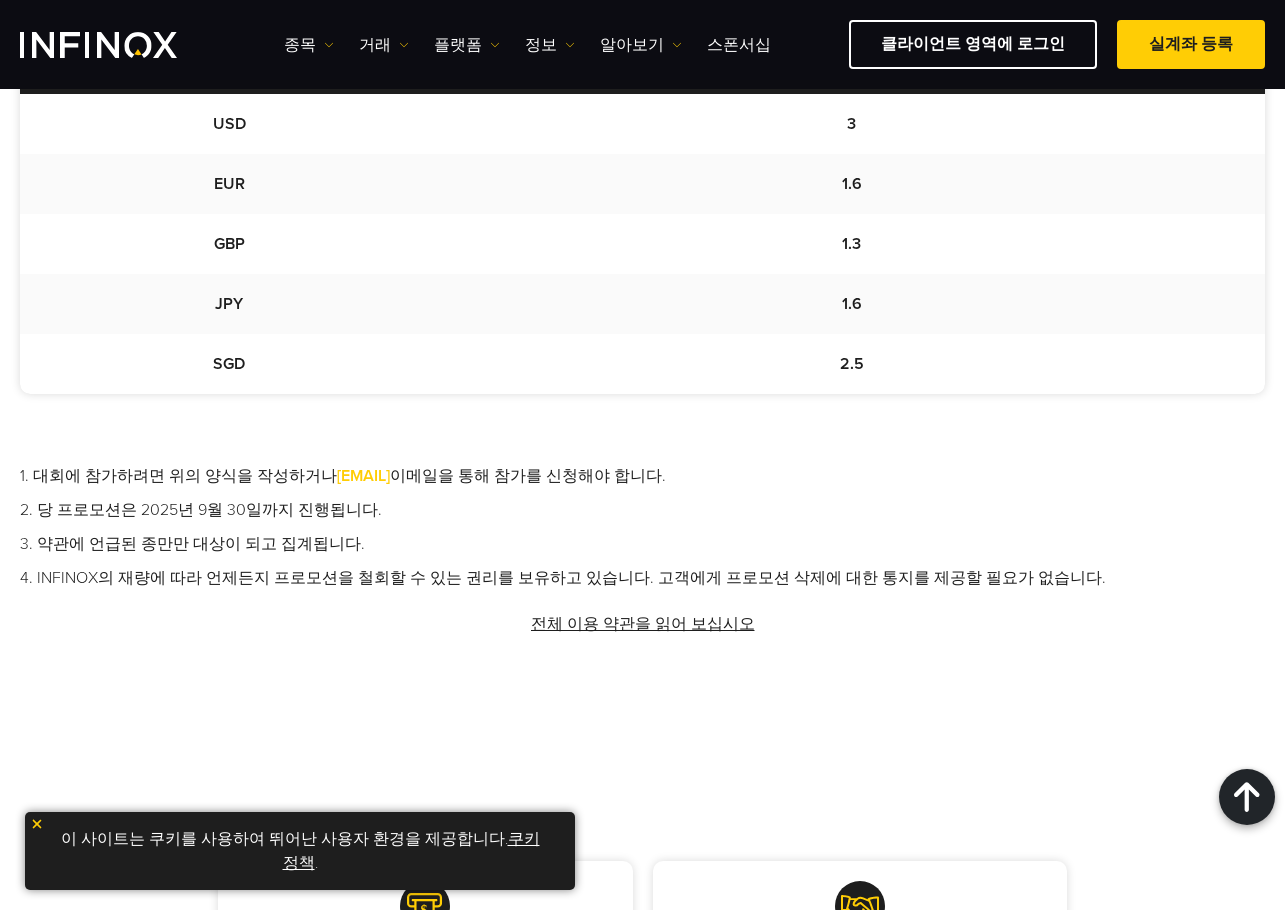 scroll, scrollTop: 1500, scrollLeft: 0, axis: vertical 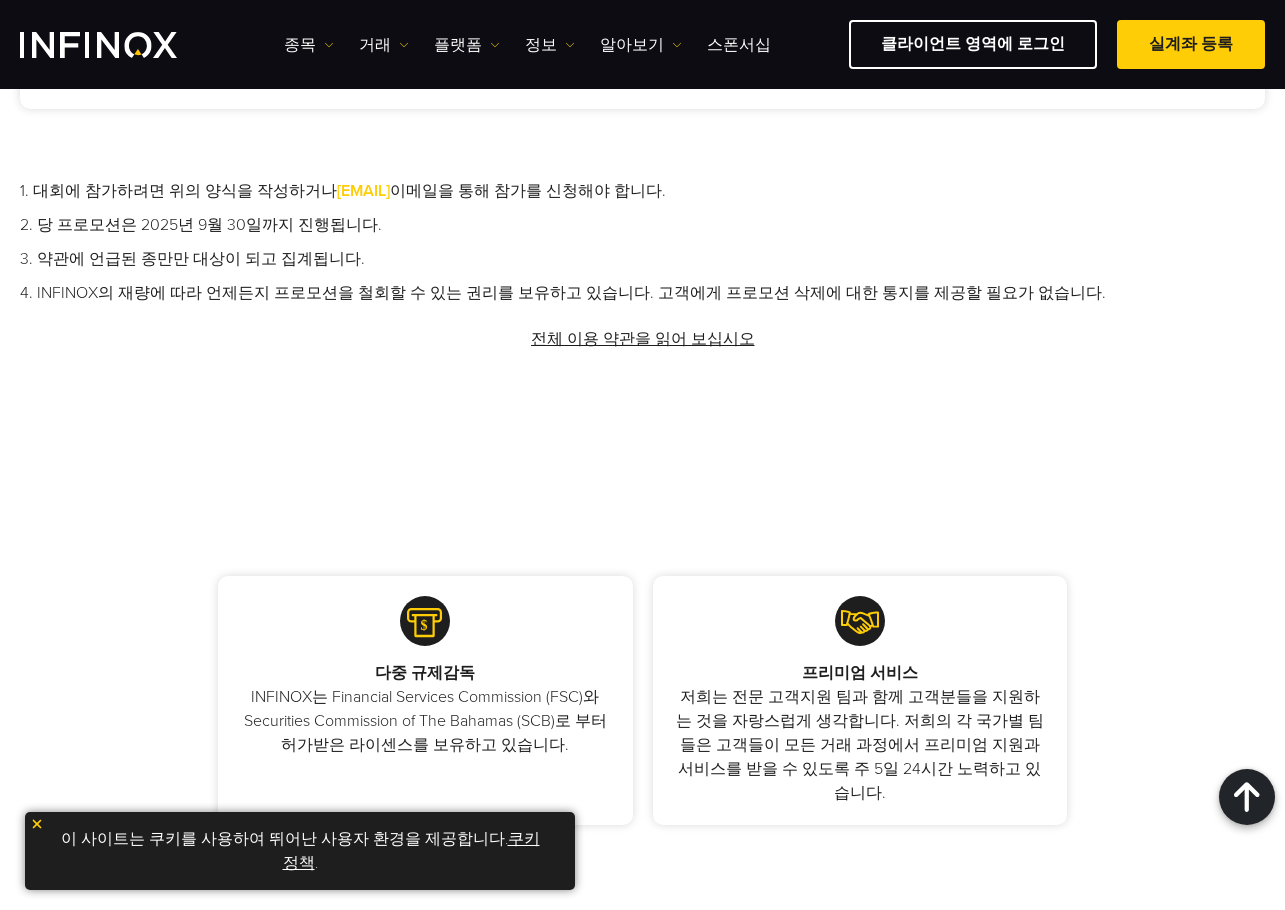 click on "3. 약관에 언급된 종만만 대상이 되고 집계됩니다." at bounding box center [642, 259] 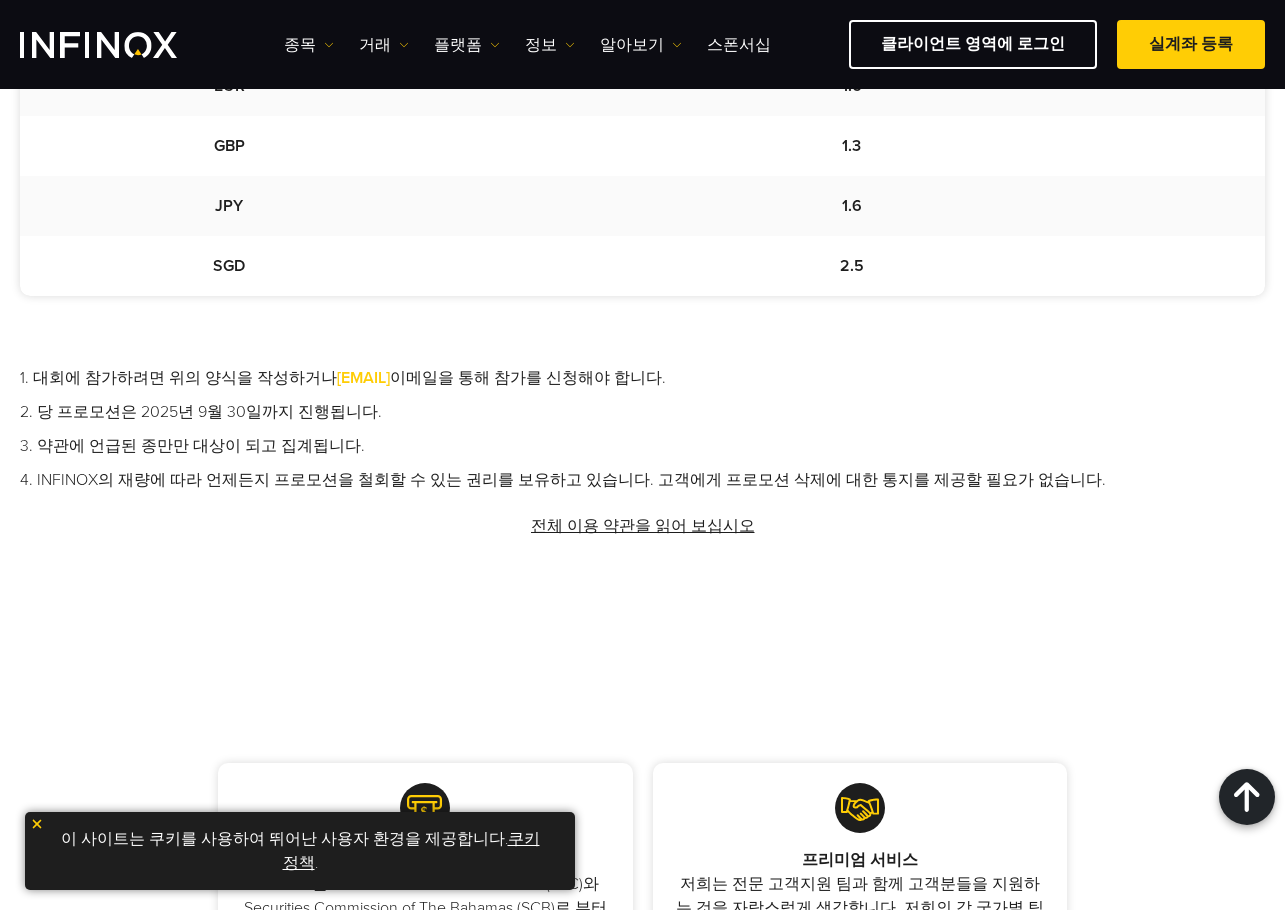 scroll, scrollTop: 1300, scrollLeft: 0, axis: vertical 